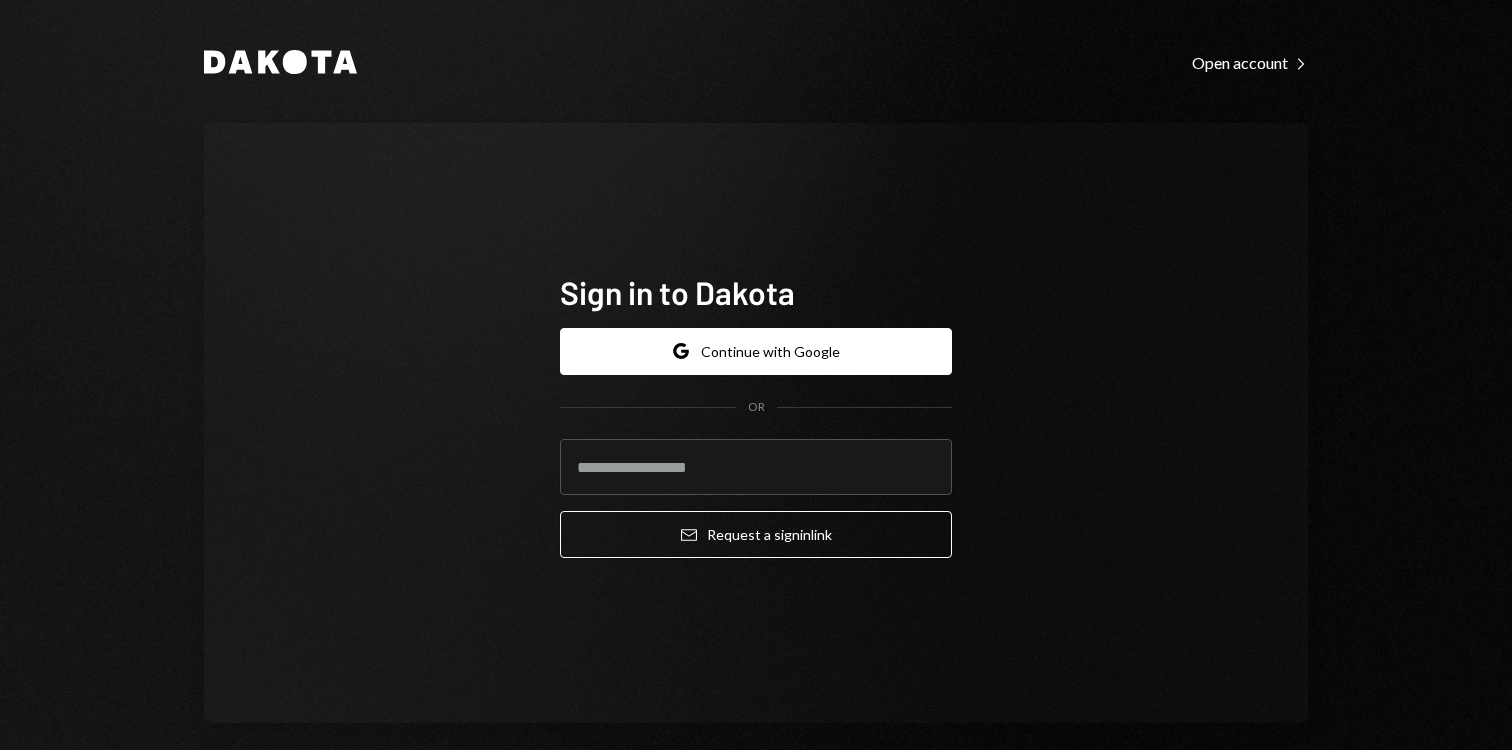 scroll, scrollTop: 0, scrollLeft: 0, axis: both 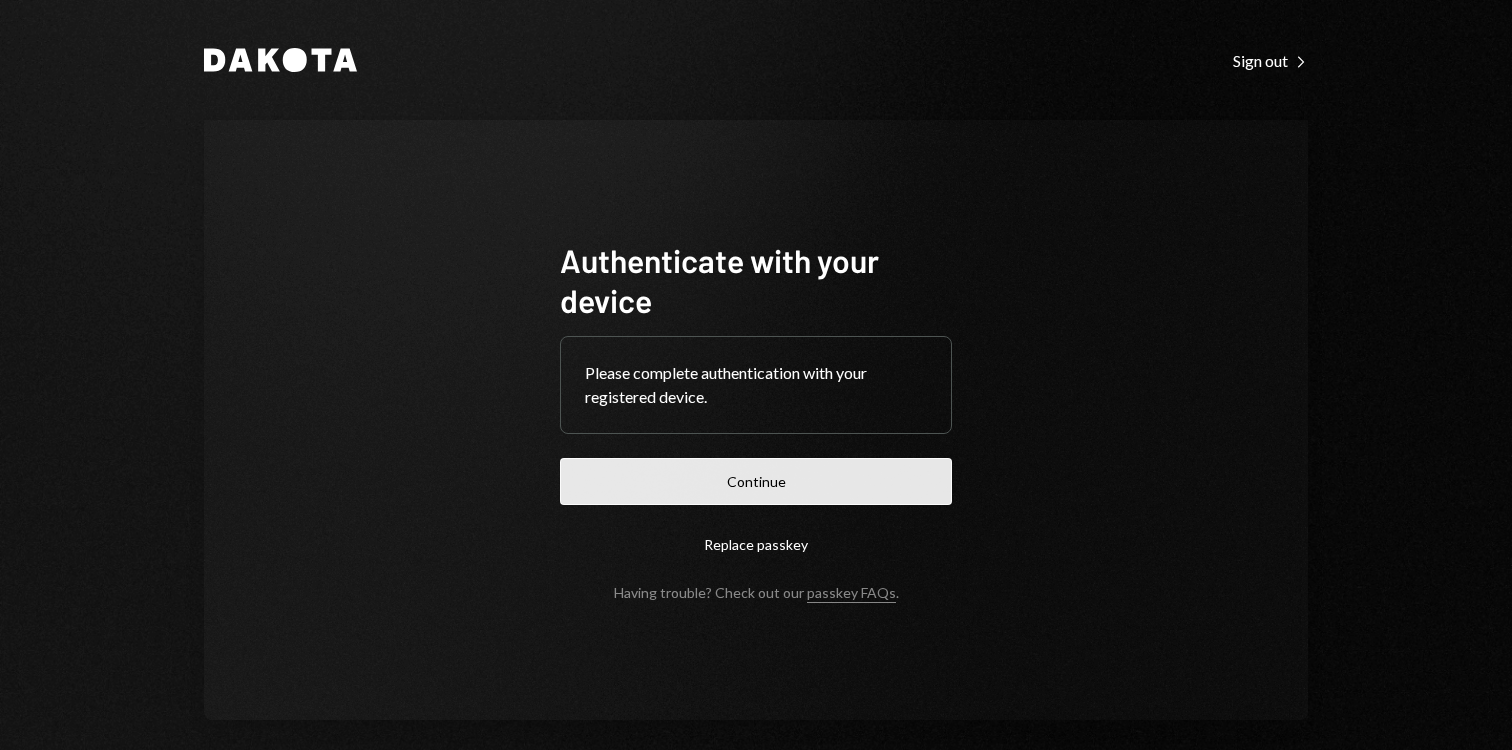 click on "Continue" at bounding box center [756, 481] 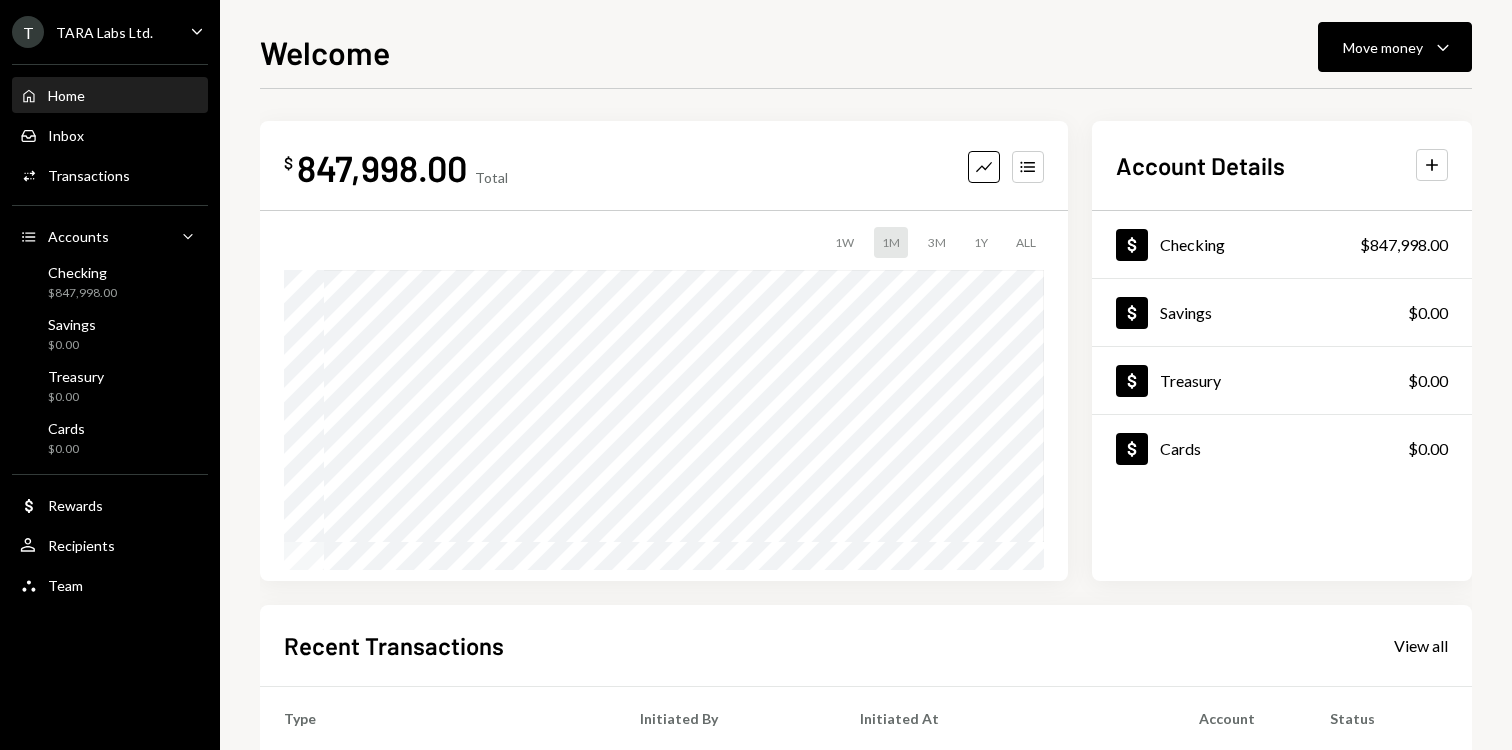 click on "T [LAST] Labs Ltd. Caret Down" at bounding box center [110, 32] 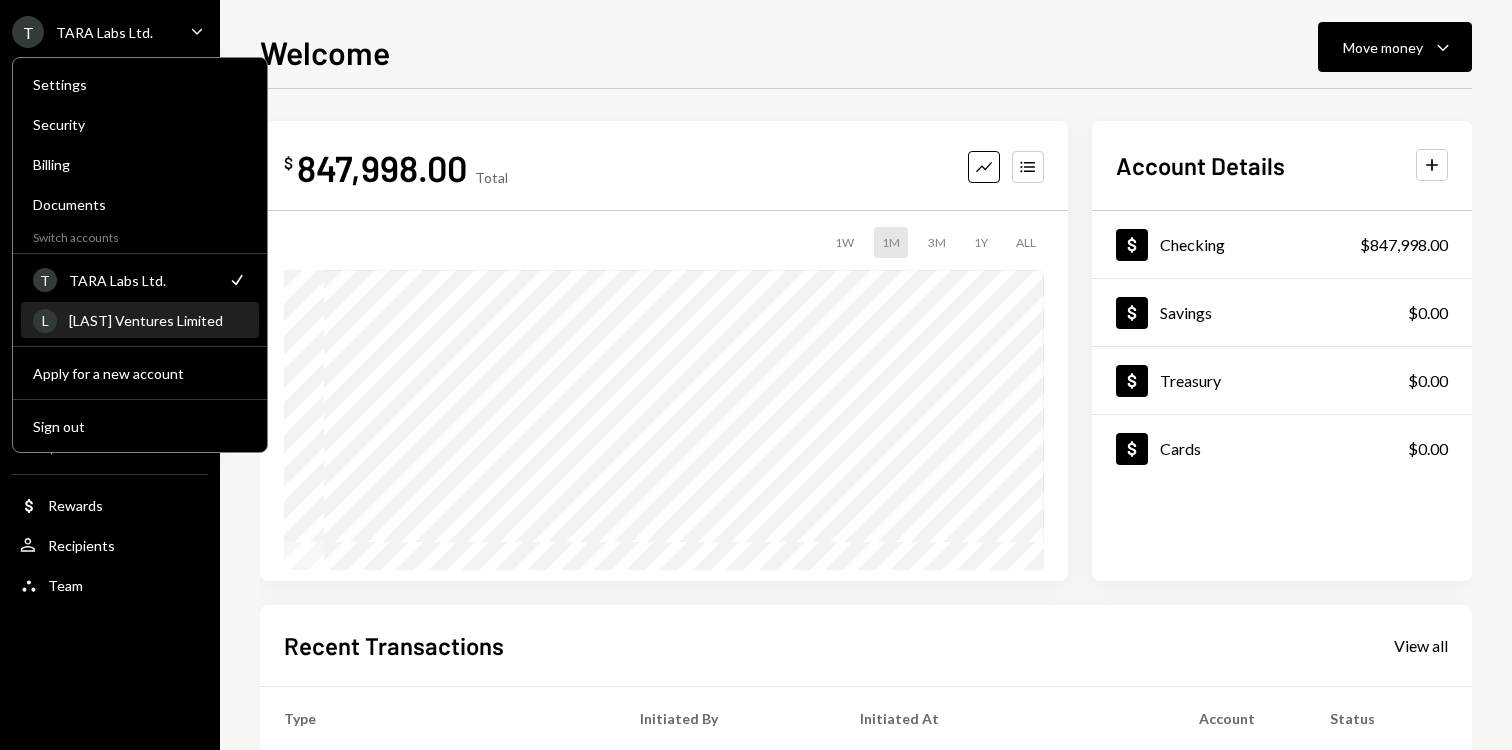 click on "[LAST] Ventures Limited" at bounding box center (158, 320) 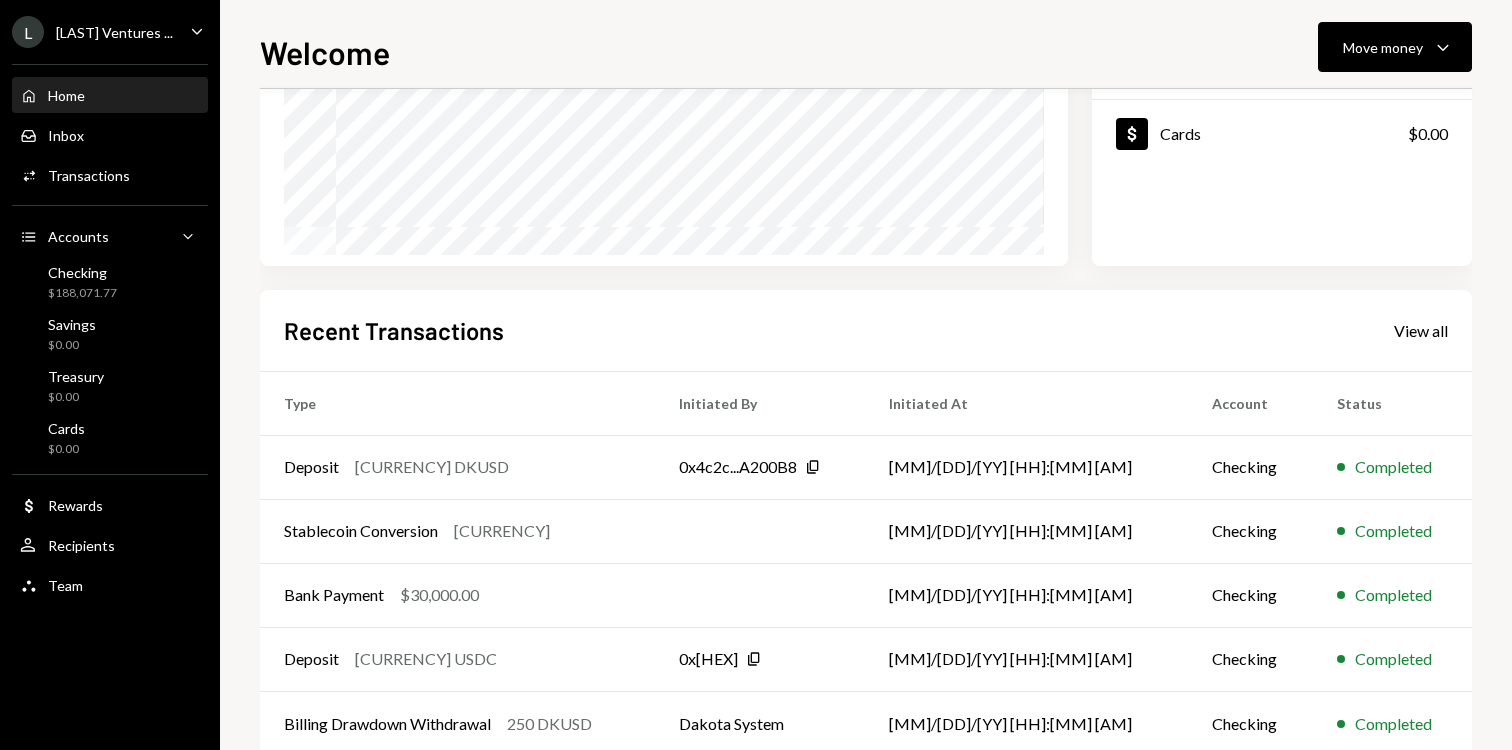 scroll, scrollTop: 0, scrollLeft: 0, axis: both 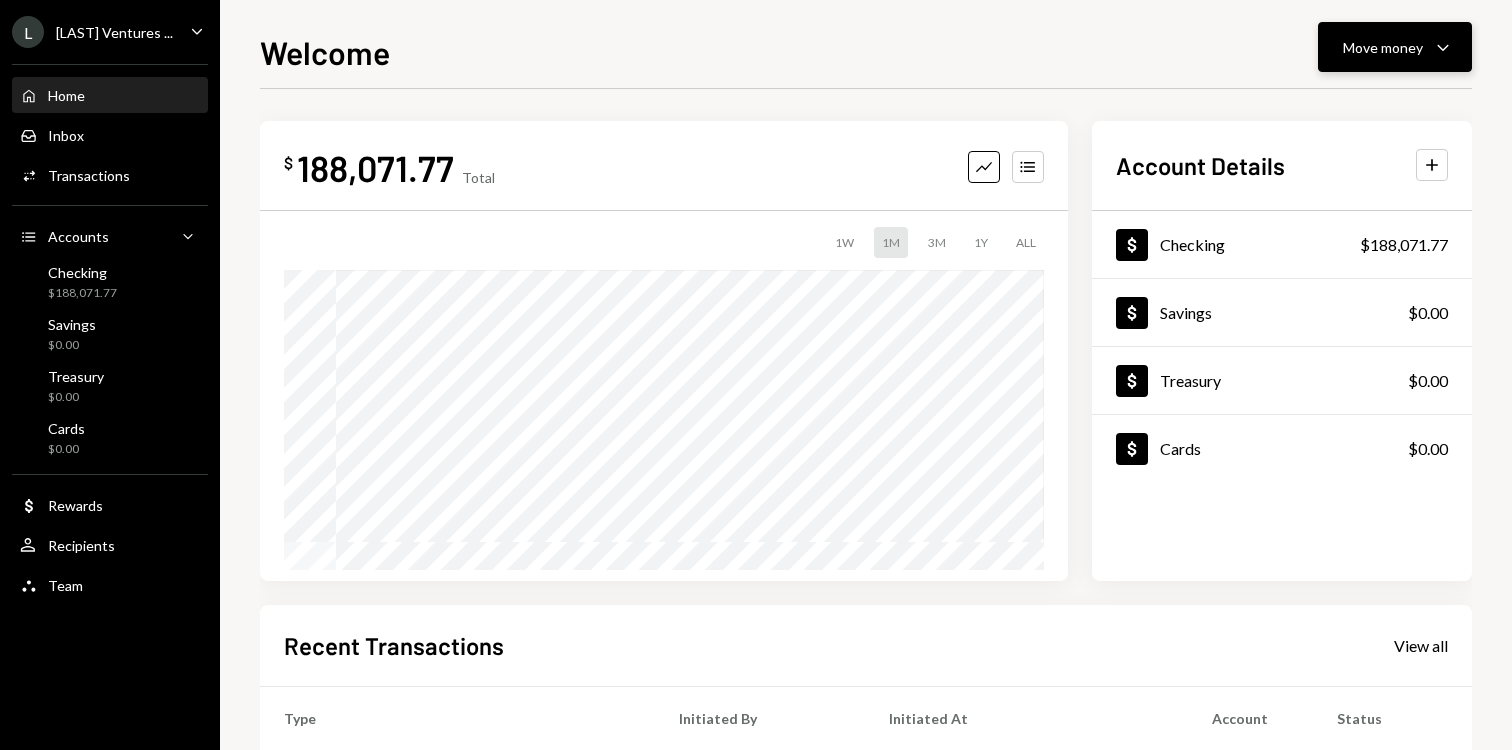 click on "Move money Caret Down" at bounding box center [1395, 47] 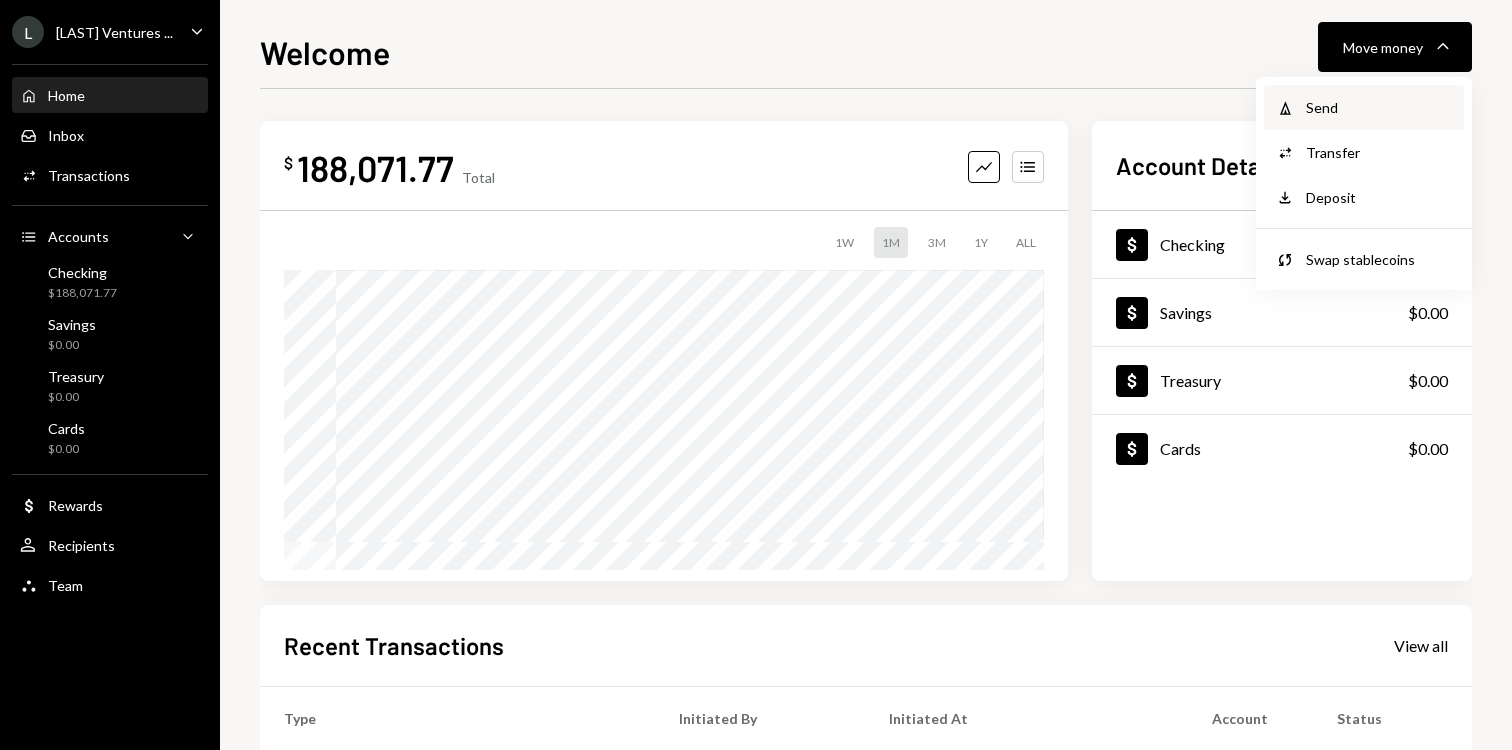 click on "Send" at bounding box center (1379, 107) 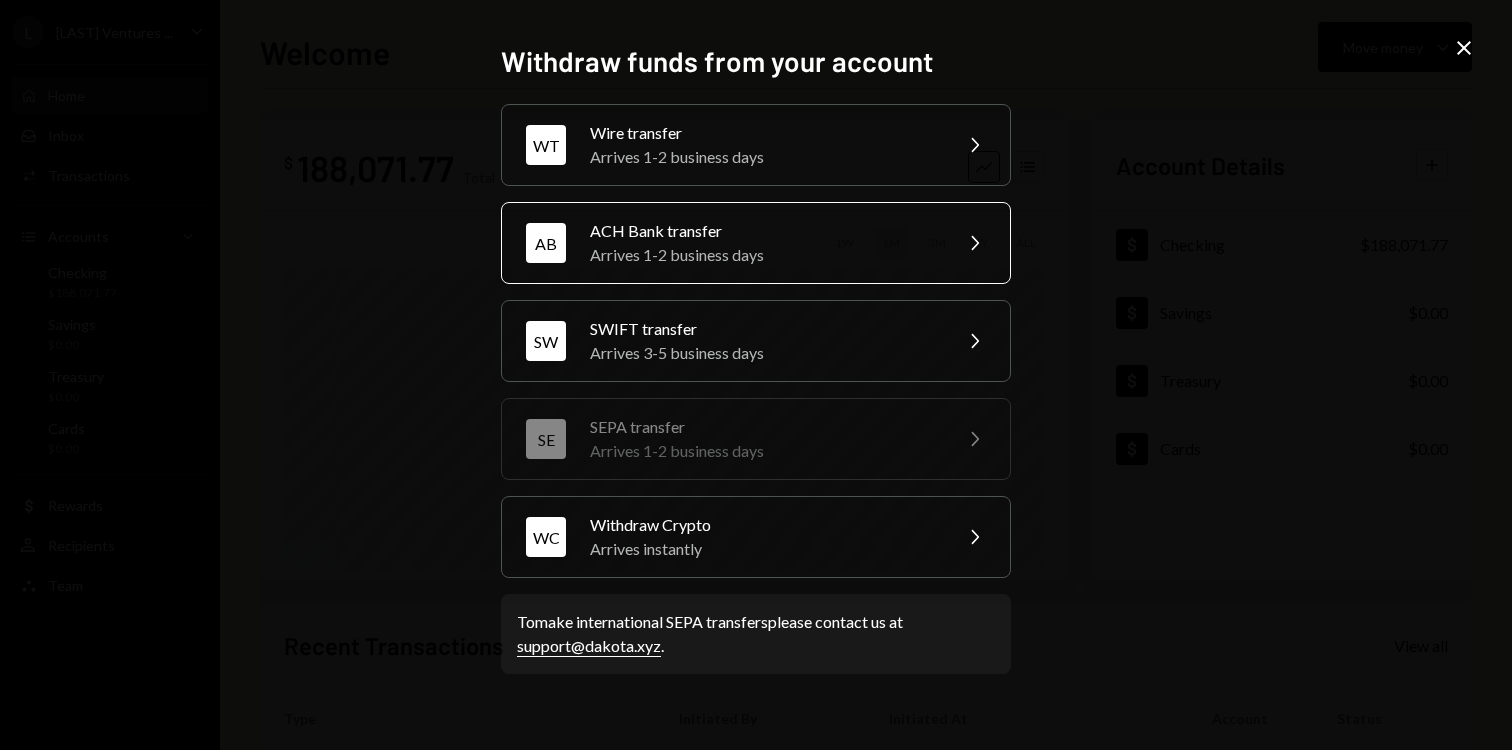 click on "Arrives 1-2 business days" at bounding box center [764, 255] 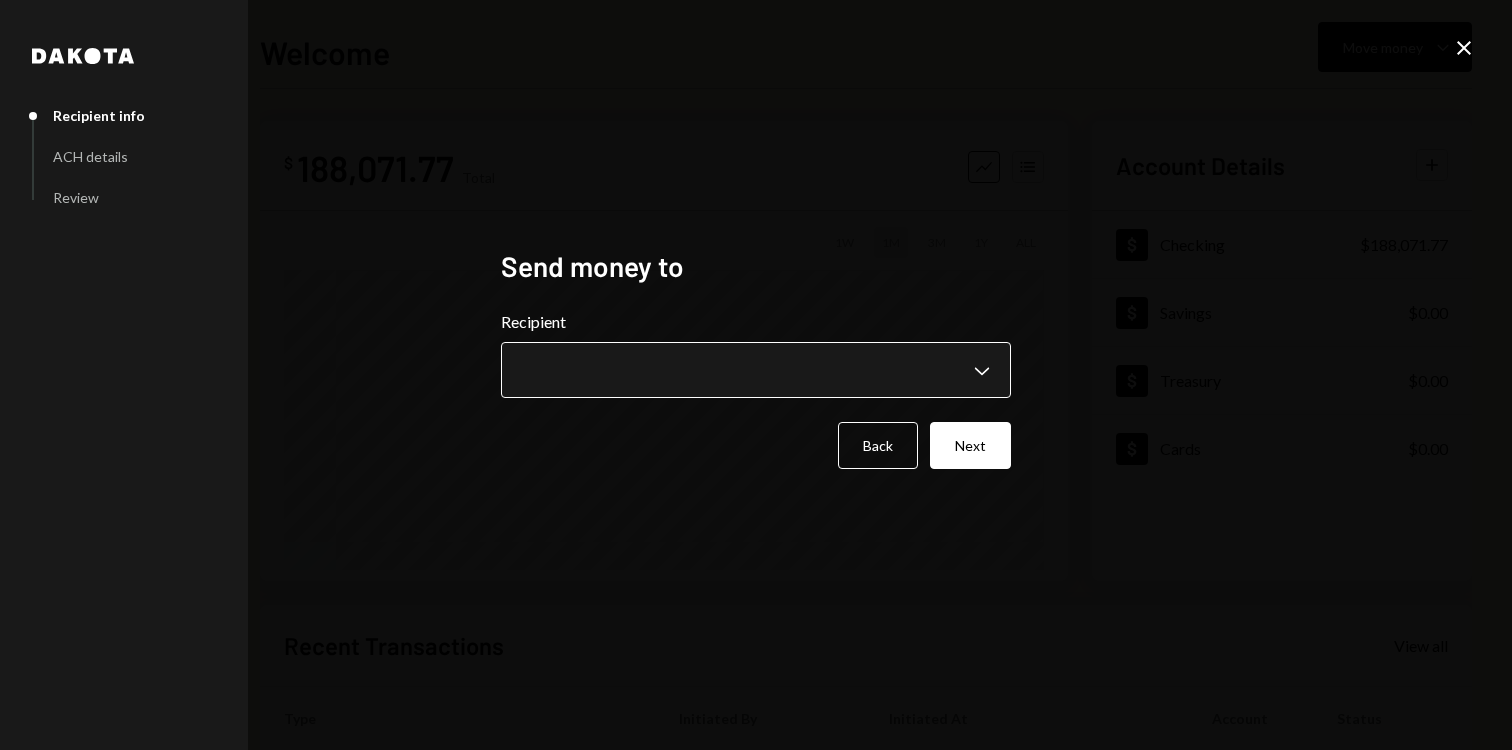 click on "L [LAST] Ventures ... Caret Down Home Home Inbox Inbox Activities Transactions Accounts Accounts Caret Down Checking [CURRENCY] Savings [CURRENCY] Treasury [CURRENCY] Cards [CURRENCY] Dollar Rewards User Recipients Team Team Welcome Move money Caret Down $ [CURRENCY] Total Graph Accounts 1W 1M 3M 1Y ALL Account Details Plus Dollar Checking [CURRENCY] Dollar Savings [CURRENCY] Dollar Treasury [CURRENCY] Dollar Cards [CURRENCY] Recent Transactions View all Type Initiated By Initiated At Account Status Deposit [CURRENCY]  DKUSD 0x[HEX] Copy [MM]/[DD]/[YY] [HH]:[MM] [AM] Checking Completed Stablecoin Conversion [CURRENCY] [MM]/[DD]/[YY] [HH]:[MM] [AM] Checking Completed Bank Payment [CURRENCY] [MM]/[DD]/[YY] [HH]:[MM] [AM] Checking Completed Deposit [CURRENCY]  USDC 0x[HEX] Copy [MM]/[DD]/[YY] [HH]:[MM] [AM] Checking Completed Billing Drawdown Withdrawal [CURRENCY] DKUSD Dakota System [MM]/[DD]/[YY] [HH]:[MM] [AM] Checking Completed /dashboard Create Post Save Idea Create Post Save Idea Create Post Save Idea Create Post Save Idea Create Post Save Idea Create Post Save Idea Create Post Save Idea" at bounding box center [756, 375] 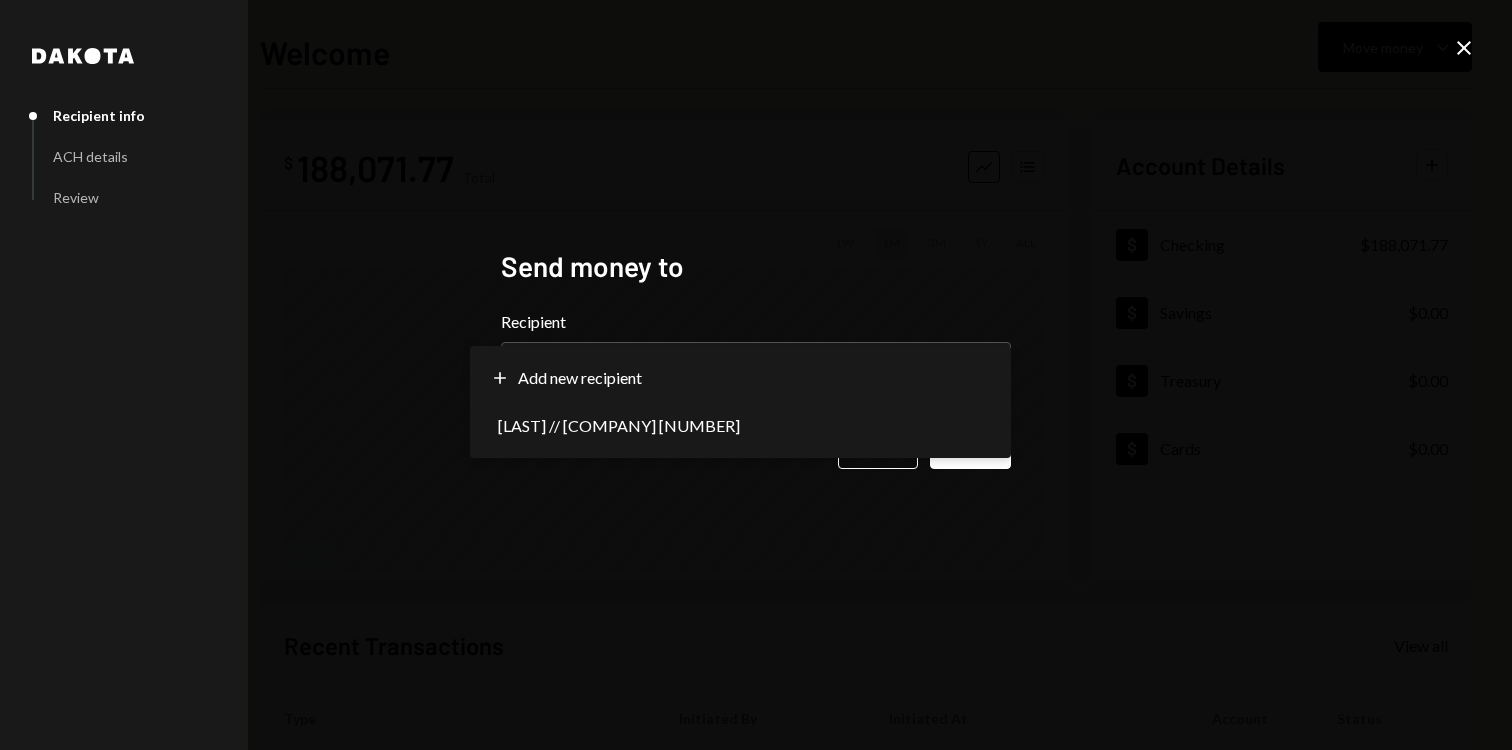 click on "**********" at bounding box center [756, 375] 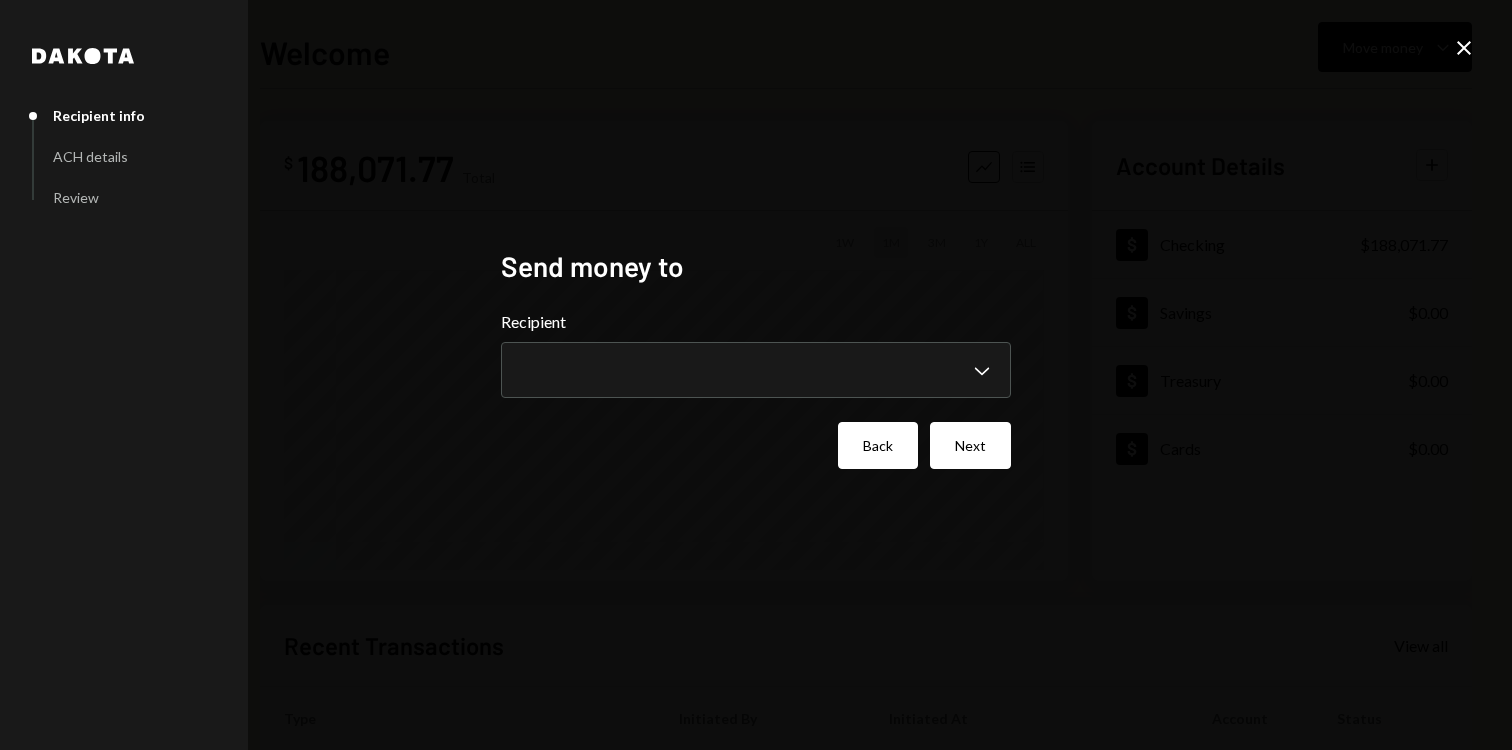 click on "Back" at bounding box center [878, 445] 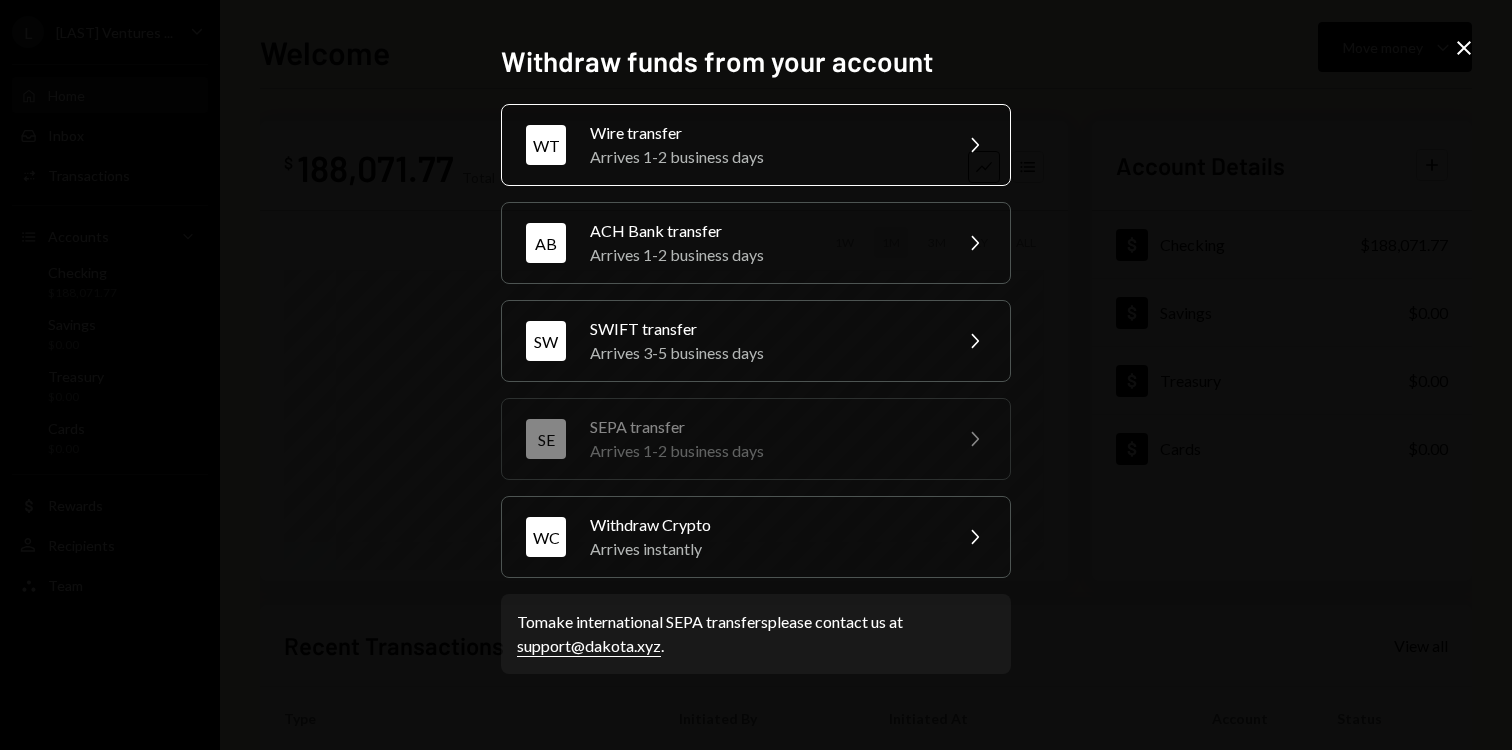 click on "Arrives 1-2 business days" at bounding box center [764, 157] 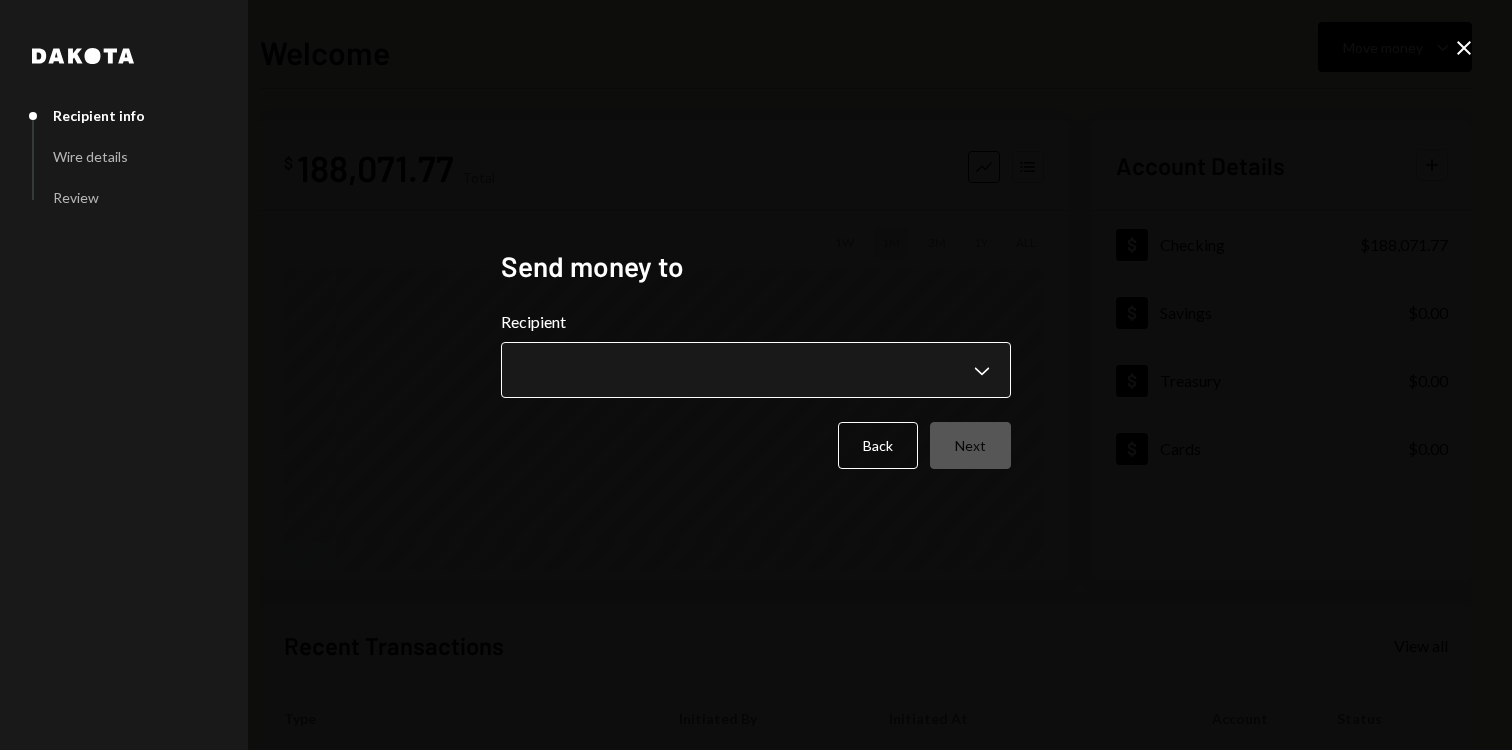 click on "L [LAST] Ventures ... Caret Down Home Home Inbox Inbox Activities Transactions Accounts Accounts Caret Down Checking [CURRENCY] Savings [CURRENCY] Treasury [CURRENCY] Cards [CURRENCY] Dollar Rewards User Recipients Team Team Welcome Move money Caret Down $ [CURRENCY] Total Graph Accounts 1W 1M 3M 1Y ALL Account Details Plus Dollar Checking [CURRENCY] Dollar Savings [CURRENCY] Dollar Treasury [CURRENCY] Dollar Cards [CURRENCY] Recent Transactions View all Type Initiated By Initiated At Account Status Deposit [CURRENCY]  DKUSD 0x[HEX] Copy [MM]/[DD]/[YY] [HH]:[MM] [AM] Checking Completed Stablecoin Conversion [CURRENCY] [MM]/[DD]/[YY] [HH]:[MM] [AM] Checking Completed Bank Payment [CURRENCY] [MM]/[DD]/[YY] [HH]:[MM] [AM] Checking Completed Deposit [CURRENCY]  USDC 0x[HEX] Copy [MM]/[DD]/[YY] [HH]:[MM] [AM] Checking Completed Billing Drawdown Withdrawal [CURRENCY] DKUSD Dakota System [MM]/[DD]/[YY] [HH]:[MM] [AM] Checking Completed /dashboard Create Post Save Idea Create Post Save Idea Create Post Save Idea Create Post Save Idea Create Post Save Idea Create Post Save Idea Create Post Save Idea" at bounding box center [756, 375] 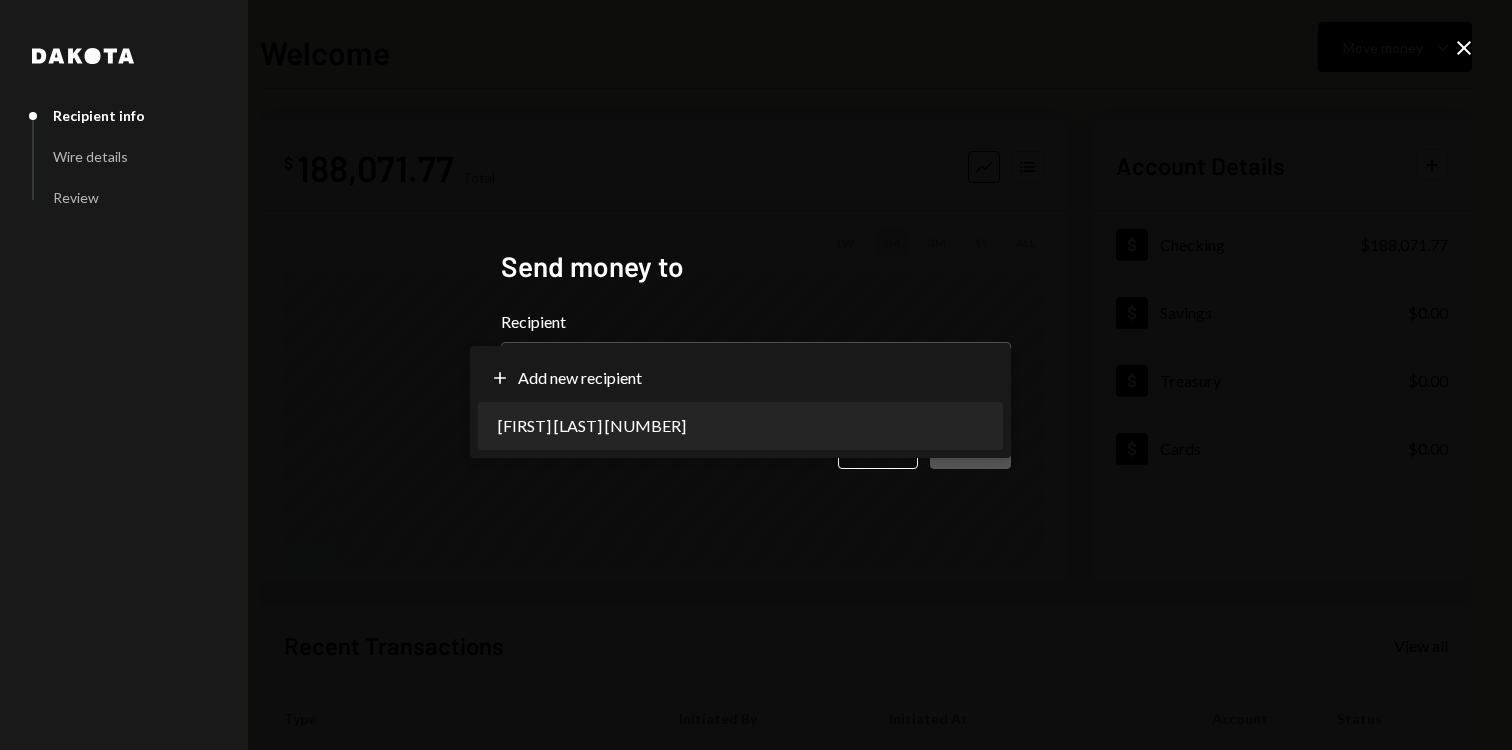 select on "**********" 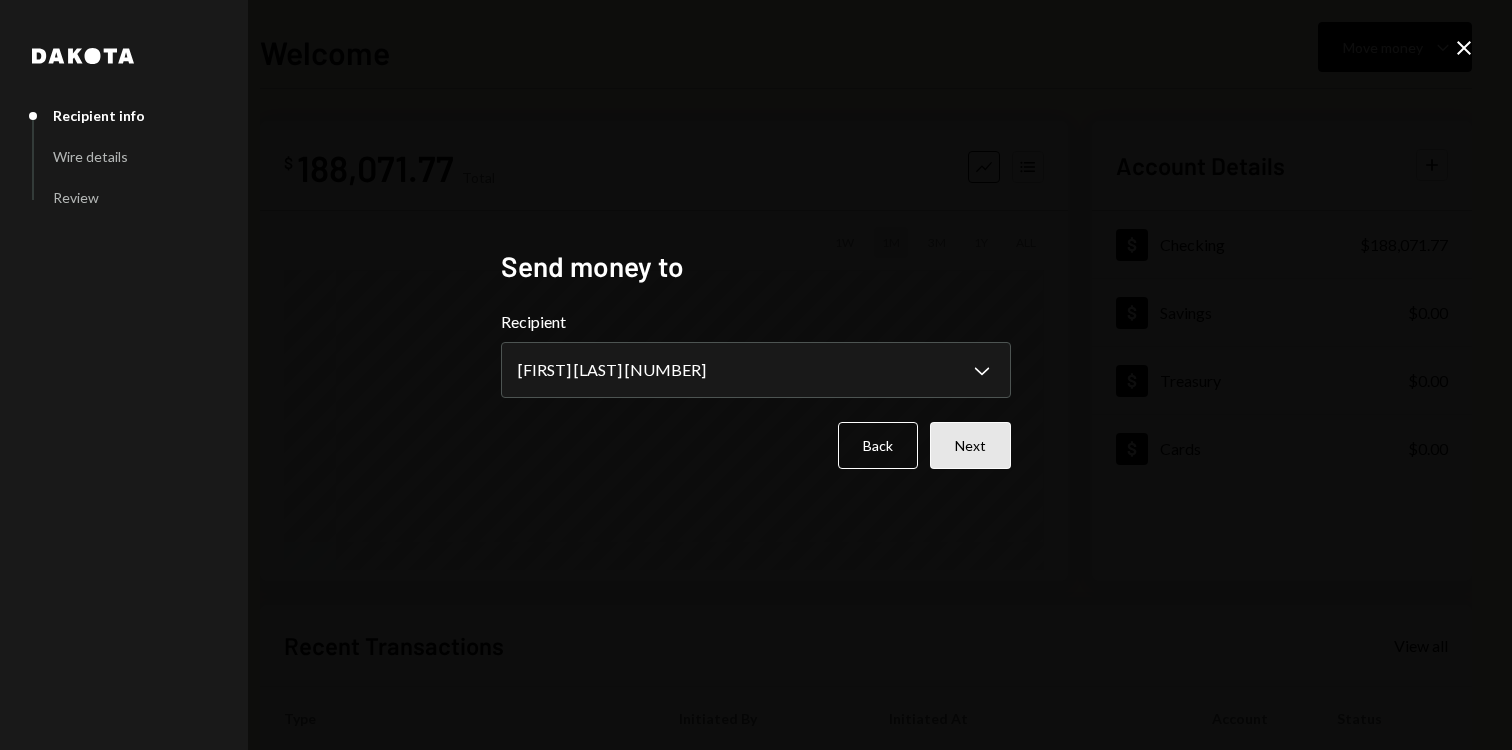 click on "Next" at bounding box center [970, 445] 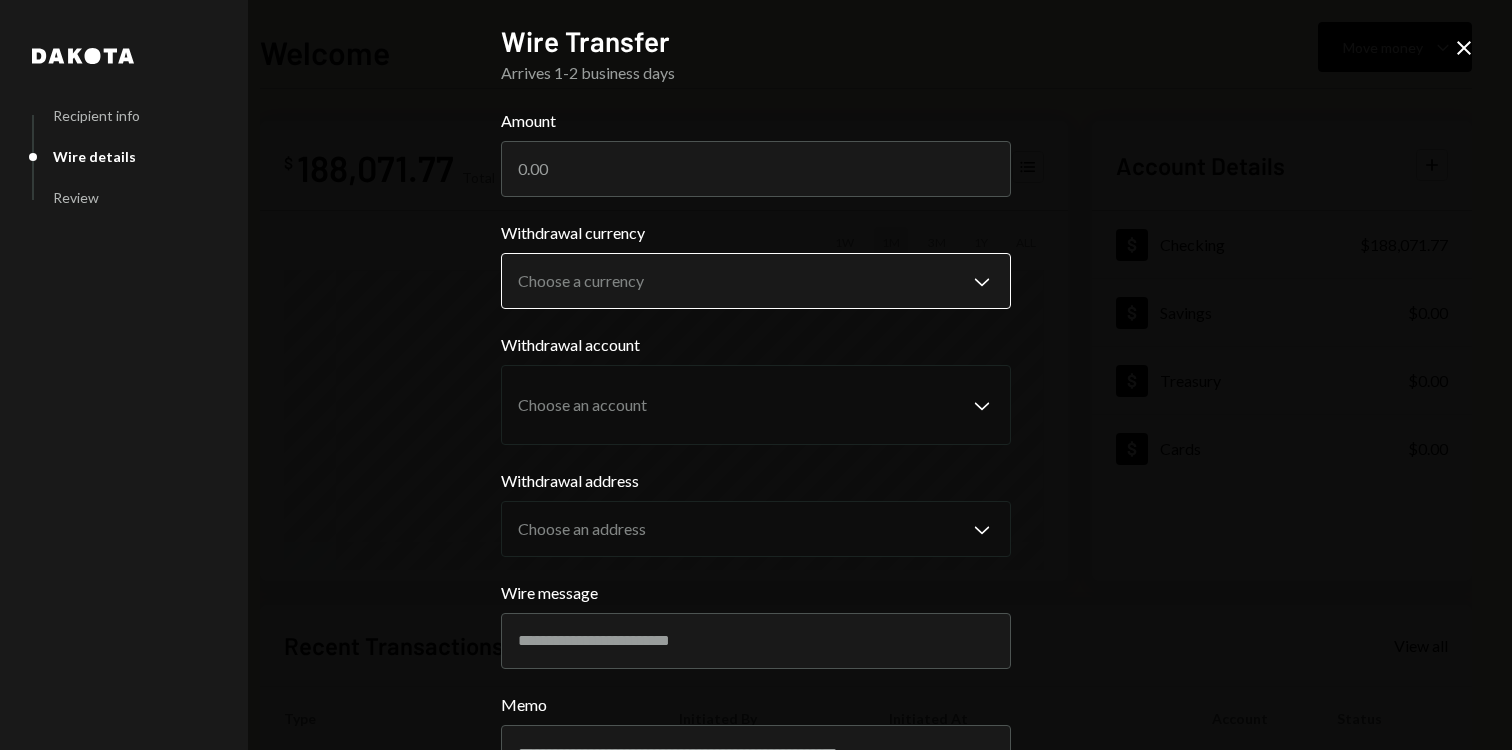 click on "L [LAST] Ventures ... Caret Down Home Home Inbox Inbox Activities Transactions Accounts Accounts Caret Down Checking [CURRENCY] Savings [CURRENCY] Treasury [CURRENCY] Cards [CURRENCY] Dollar Rewards User Recipients Team Team Welcome Move money Caret Down $ [CURRENCY] Total Graph Accounts 1W 1M 3M 1Y ALL Account Details Plus Dollar Checking [CURRENCY] Dollar Savings [CURRENCY] Dollar Treasury [CURRENCY] Dollar Cards [CURRENCY] Recent Transactions View all Type Initiated By Initiated At Account Status Deposit [CURRENCY]  DKUSD 0x[HEX] Copy [MM]/[DD]/[YY] [HH]:[MM] [AM] Checking Completed Stablecoin Conversion [CURRENCY] [MM]/[DD]/[YY] [HH]:[MM] [AM] Checking Completed Bank Payment [CURRENCY] [MM]/[DD]/[YY] [HH]:[MM] [AM] Checking Completed Deposit [CURRENCY]  USDC 0x[HEX] Copy [MM]/[DD]/[YY] [HH]:[MM] [AM] Checking Completed Billing Drawdown Withdrawal [CURRENCY] DKUSD Dakota System [MM]/[DD]/[YY] [HH]:[MM] [AM] Checking Completed /dashboard Create Post Save Idea Create Post Save Idea Create Post Save Idea Create Post Save Idea Create Post Save Idea Create Post Save Idea Create Post Save Idea" at bounding box center [756, 375] 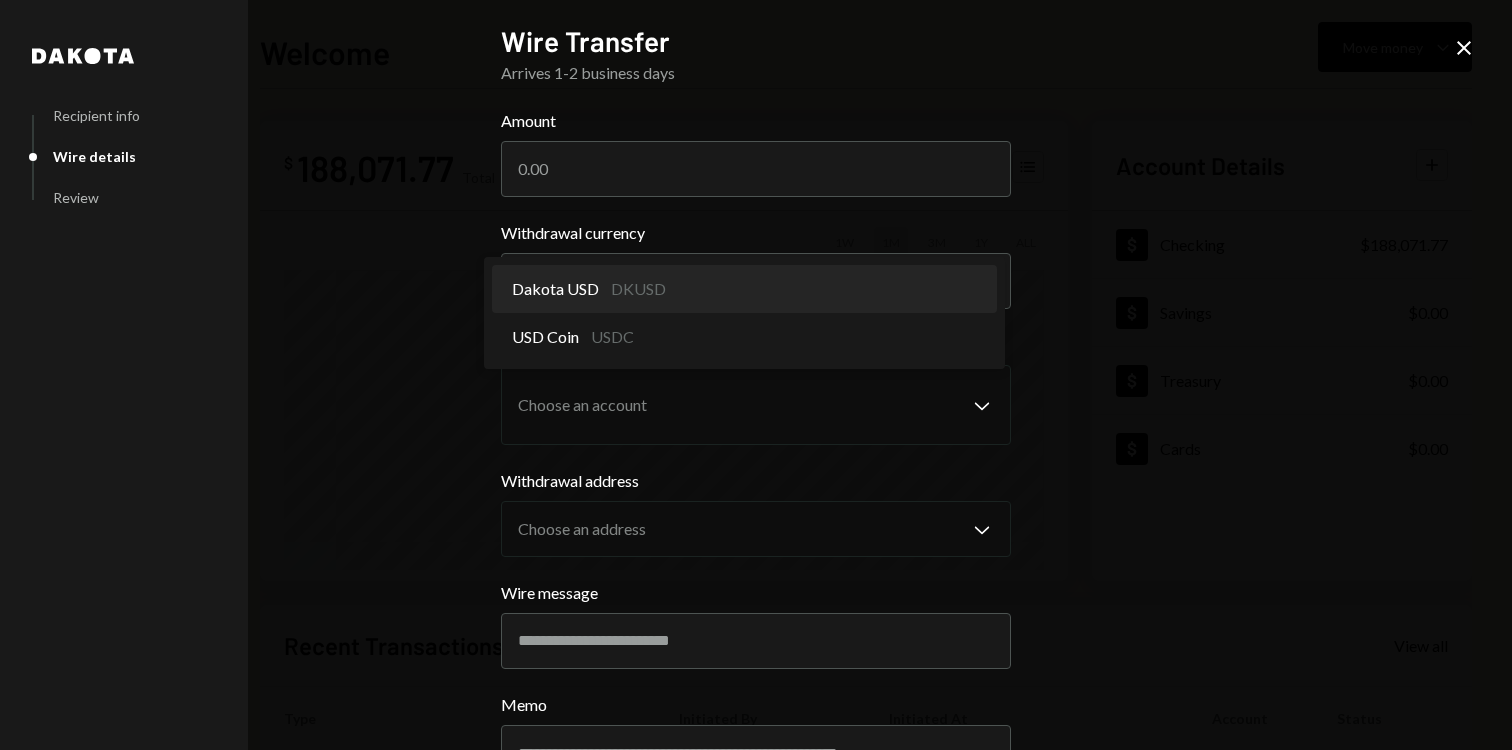select on "*****" 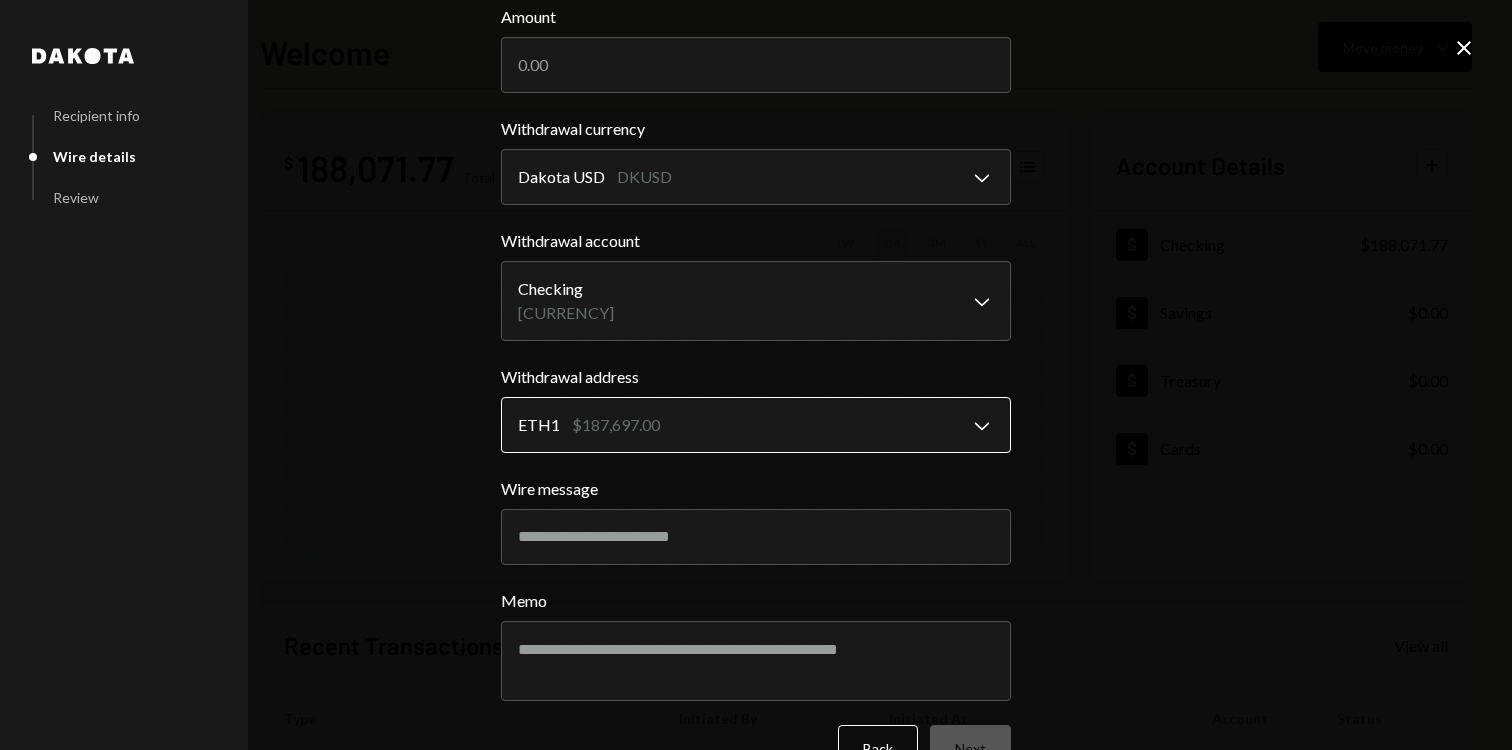 scroll, scrollTop: 113, scrollLeft: 0, axis: vertical 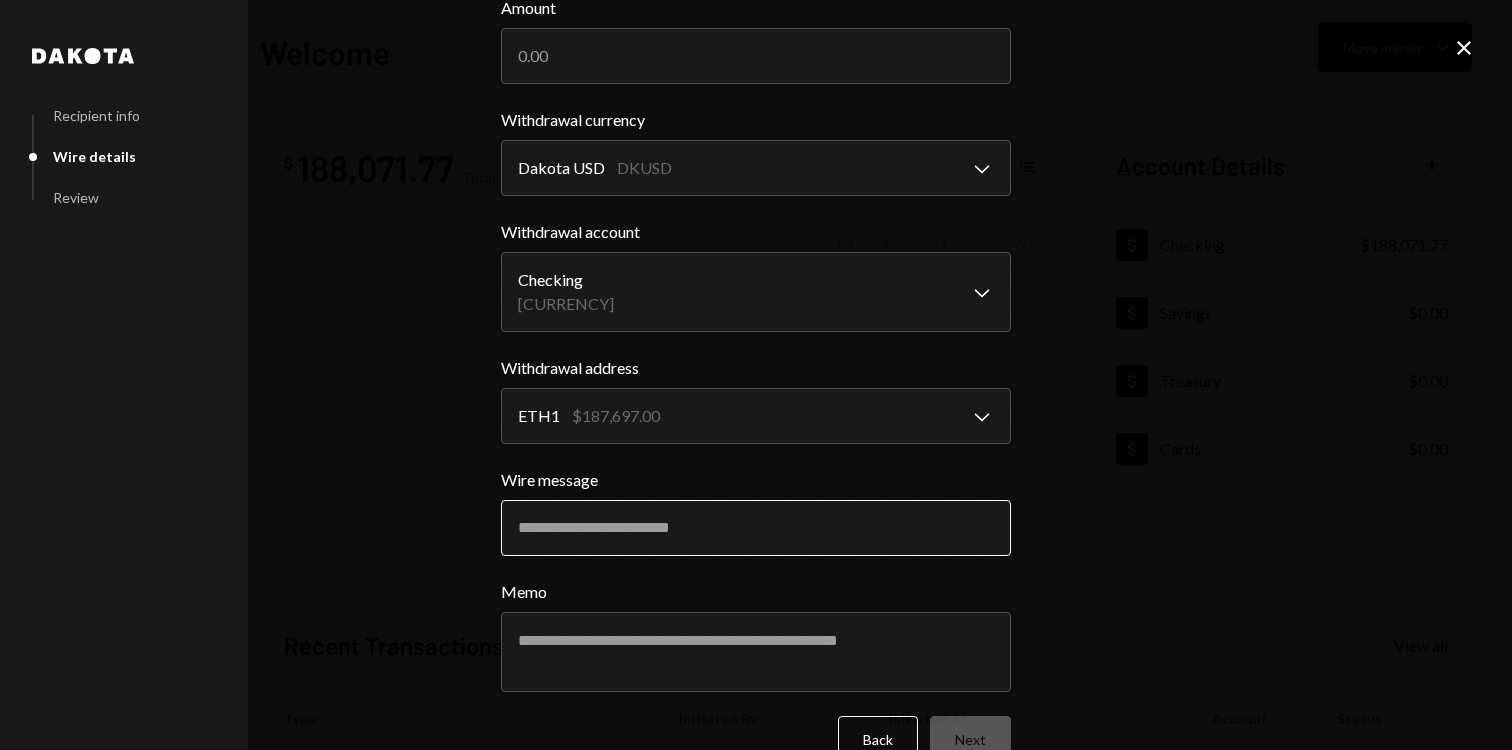 click on "Wire message" at bounding box center (756, 528) 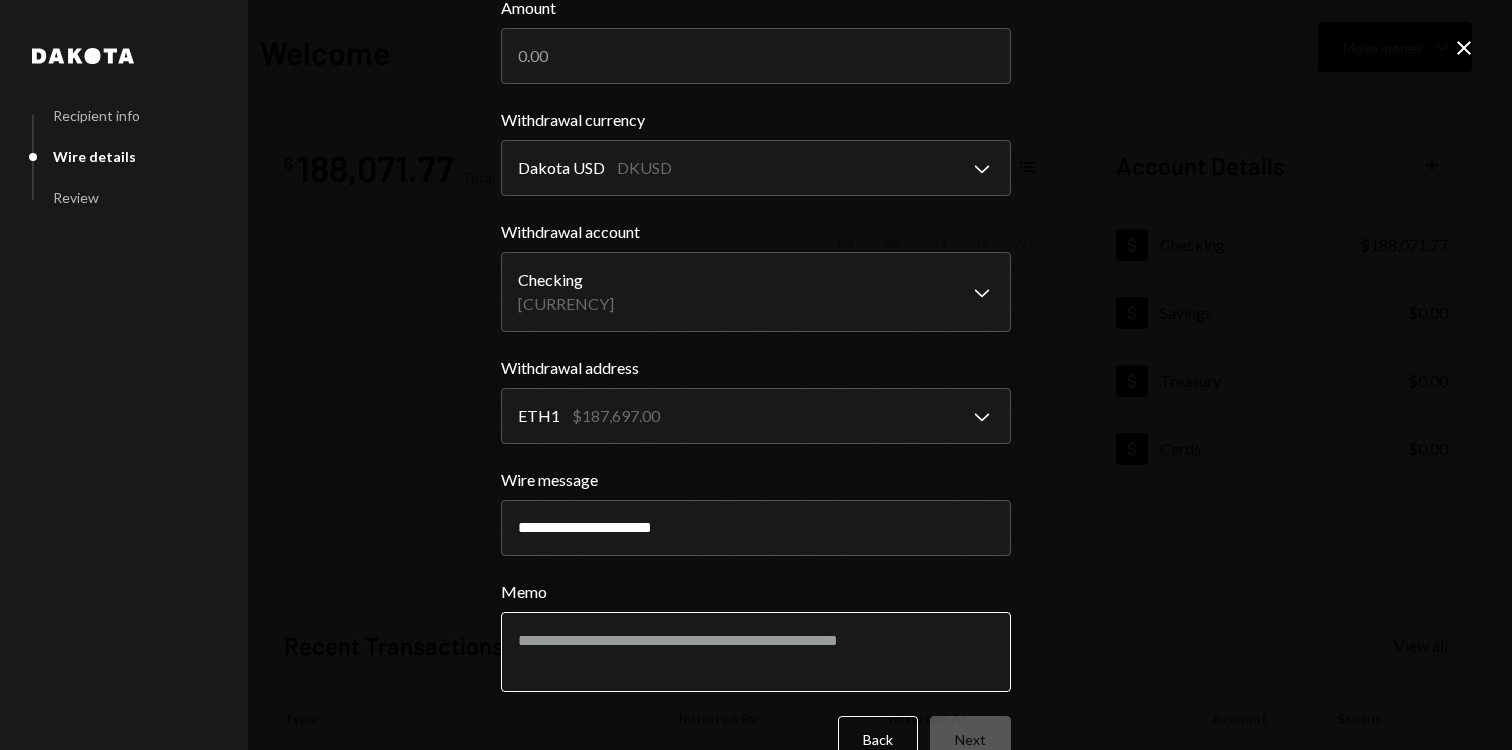 type on "**********" 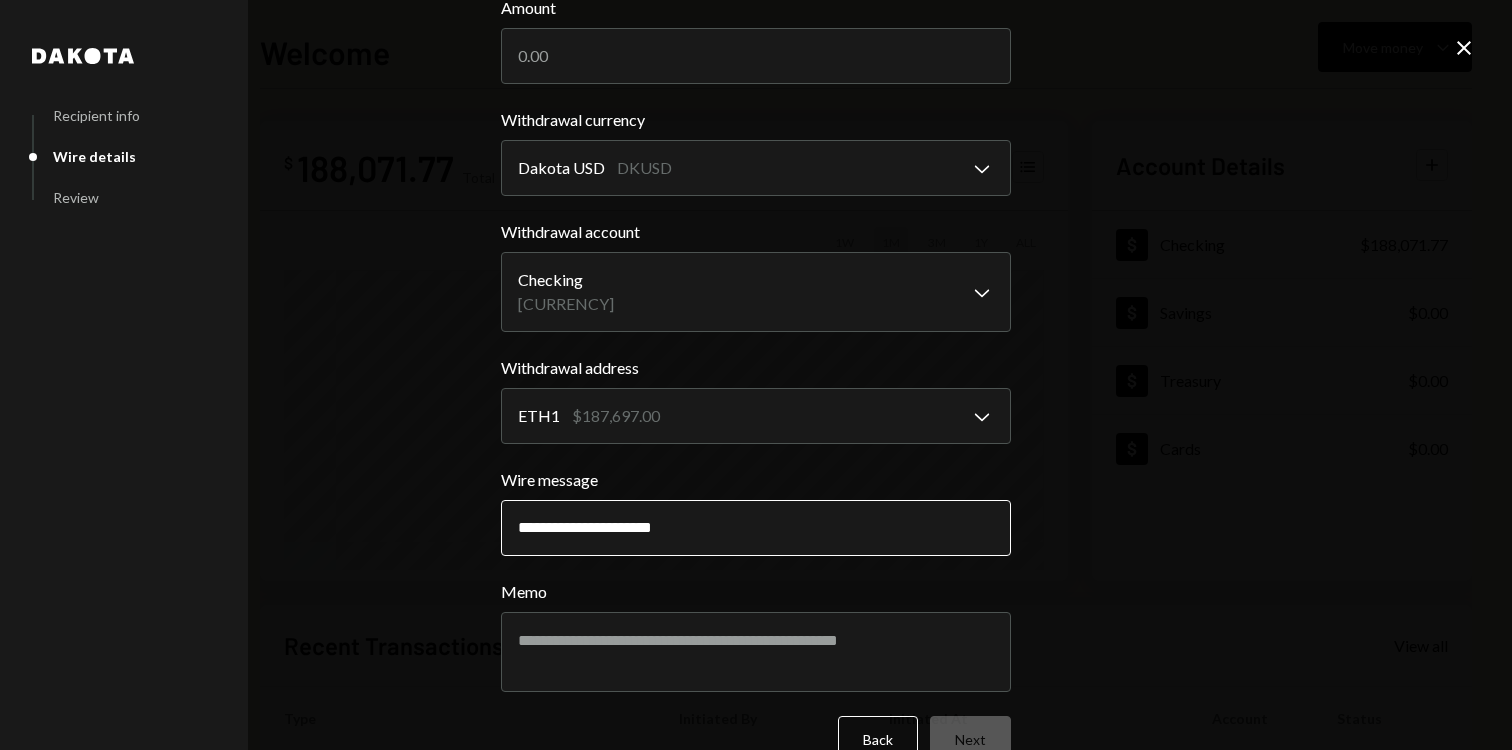 click on "**********" at bounding box center (756, 528) 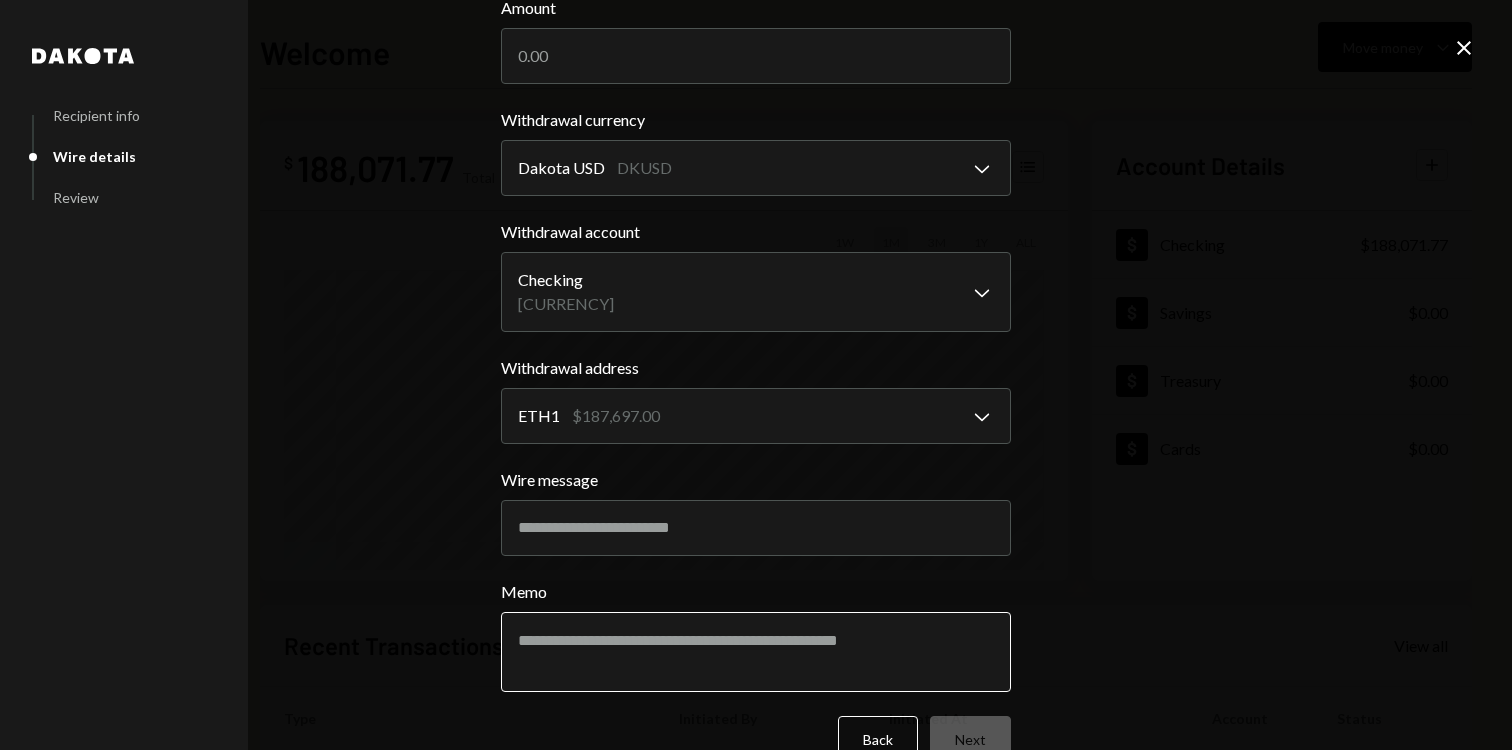 type 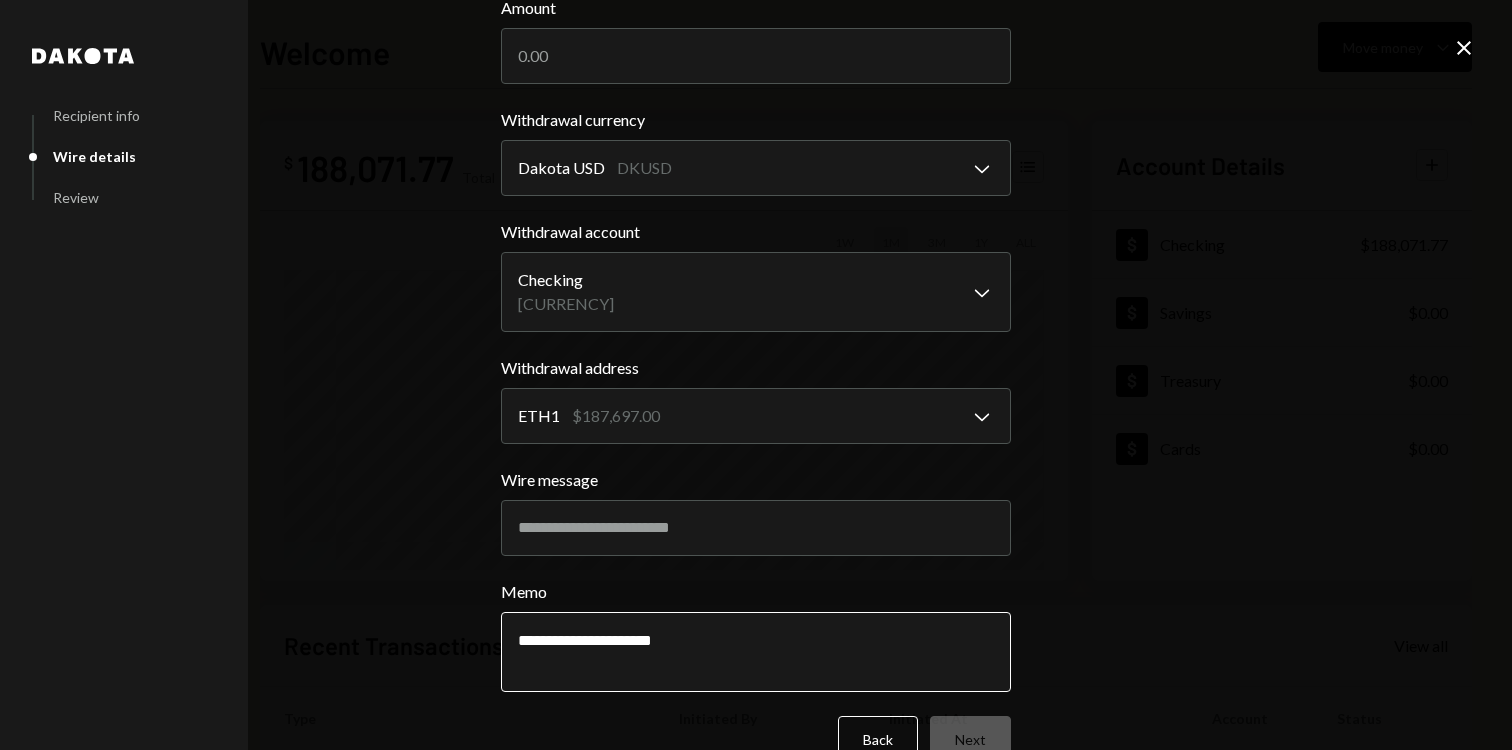 scroll, scrollTop: 157, scrollLeft: 0, axis: vertical 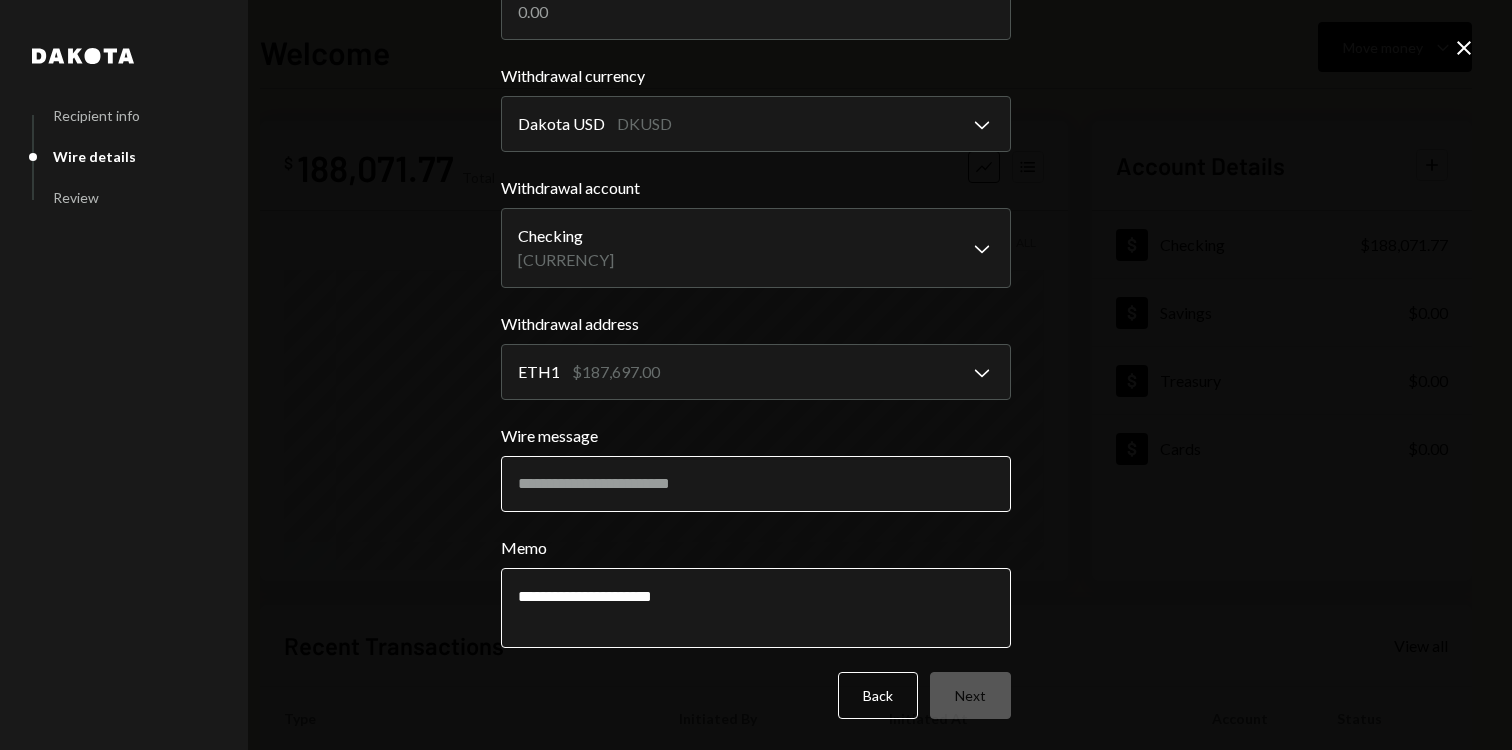 type on "**********" 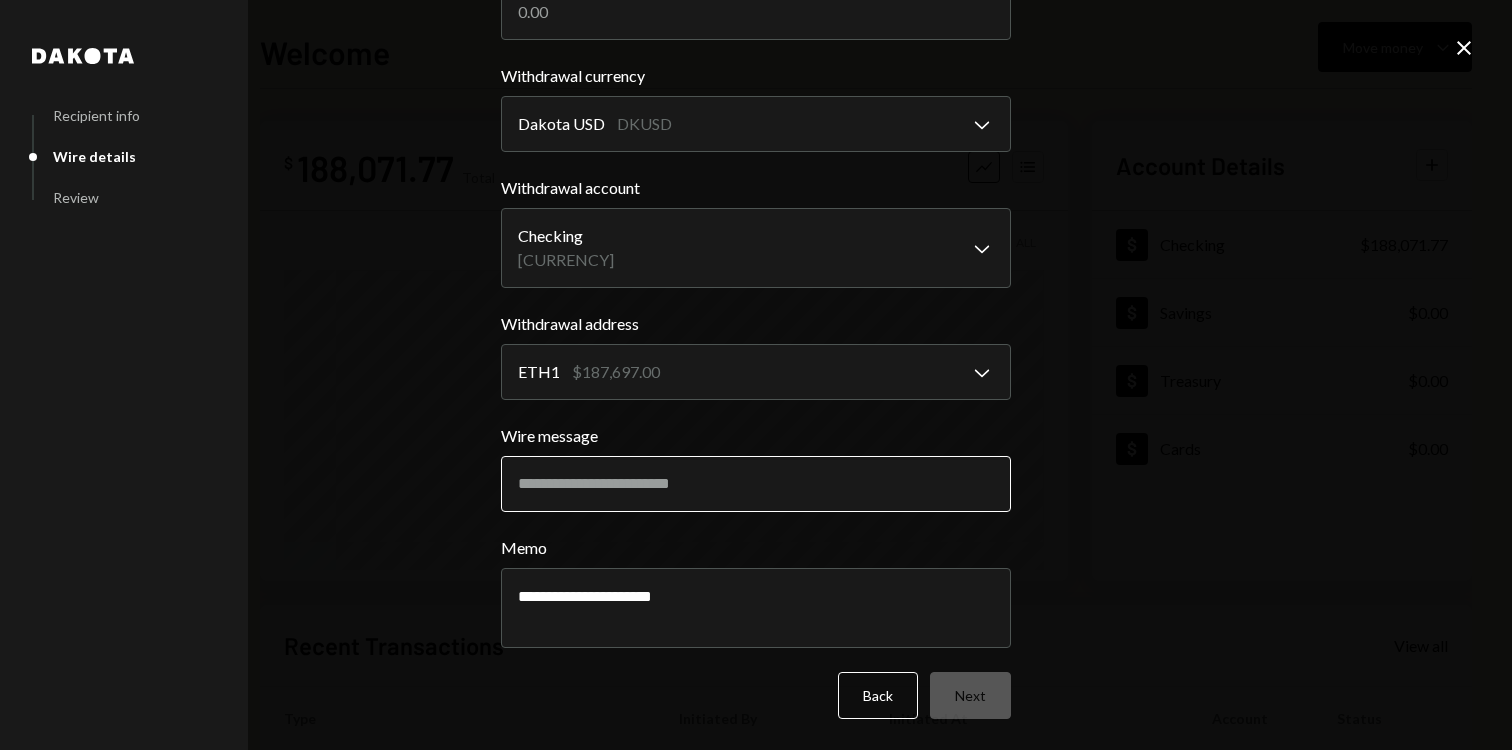 click on "Wire message" at bounding box center (756, 484) 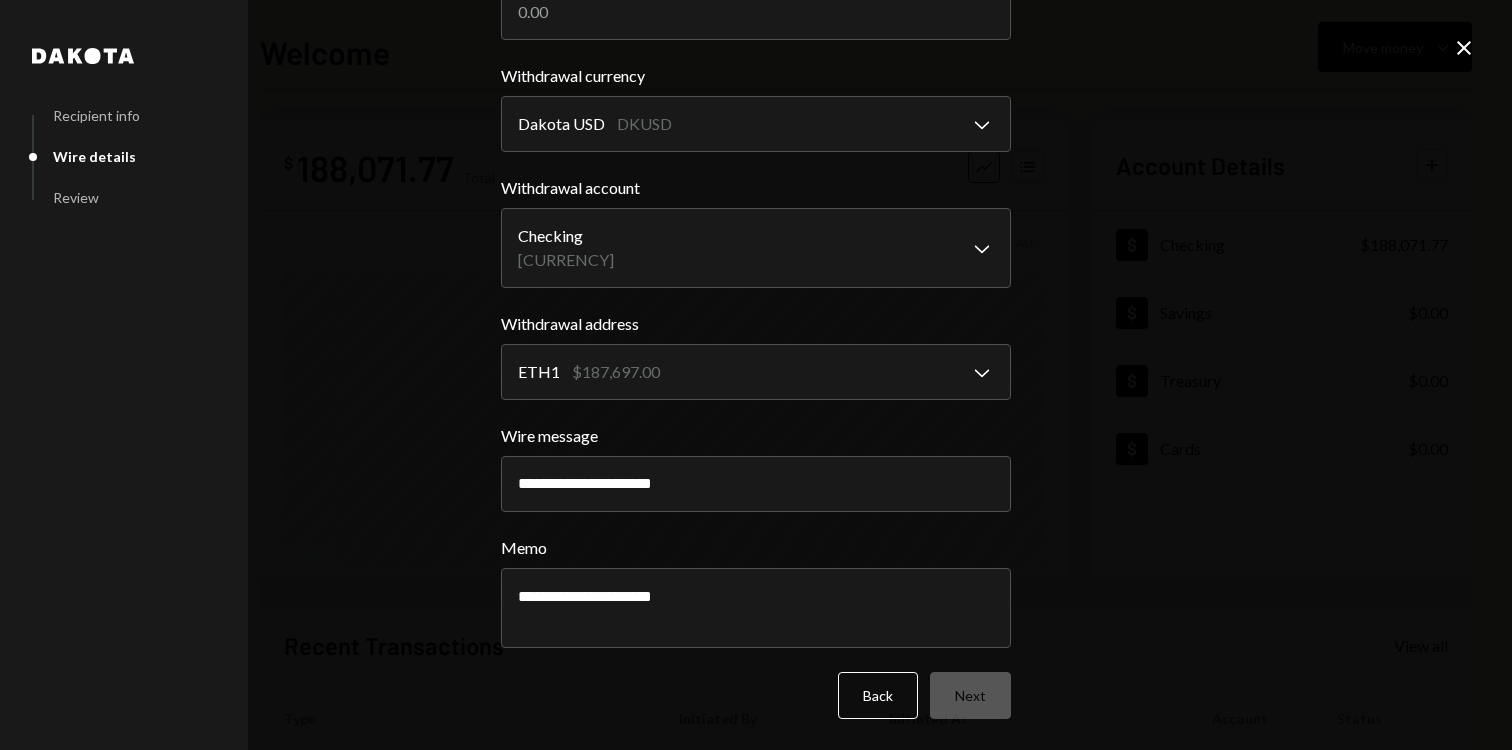 type on "**********" 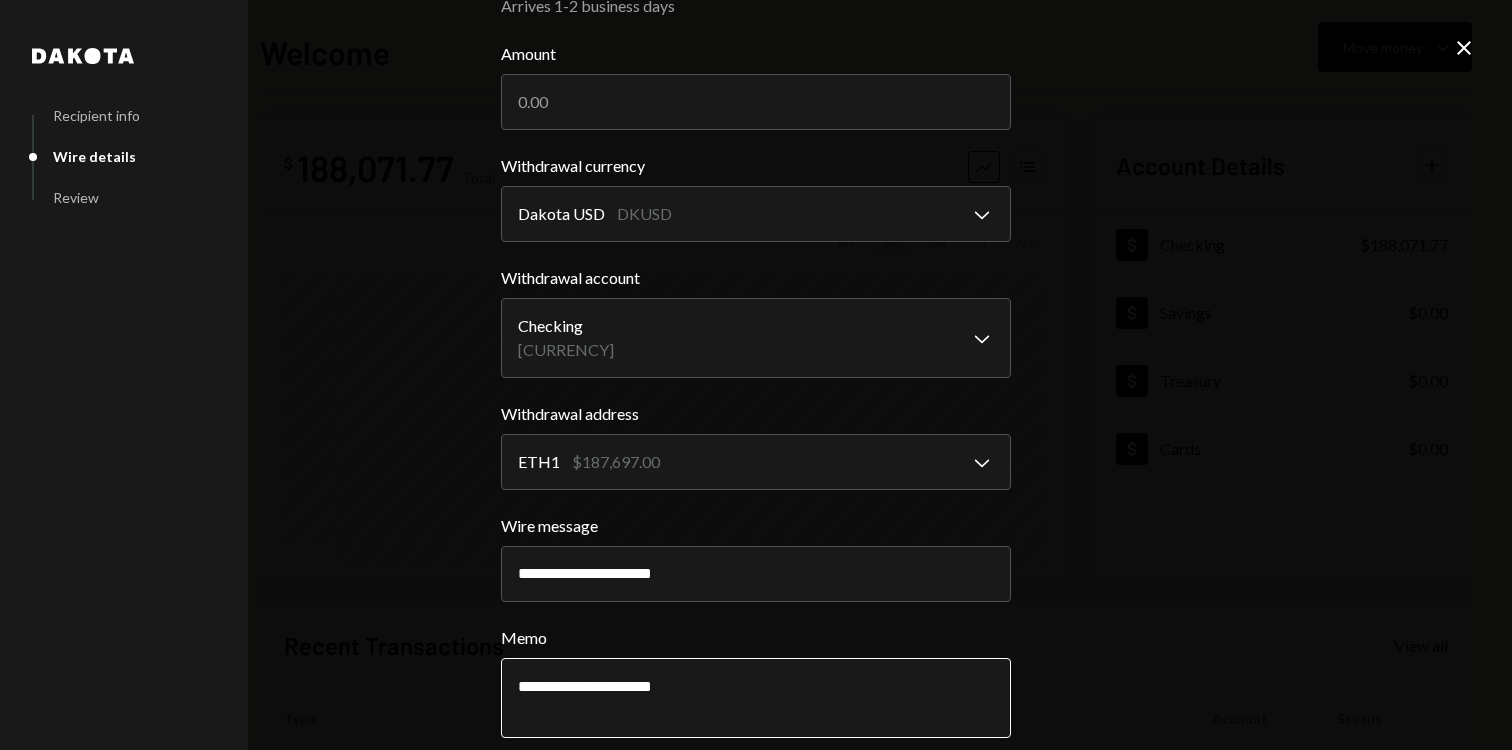 scroll, scrollTop: 58, scrollLeft: 0, axis: vertical 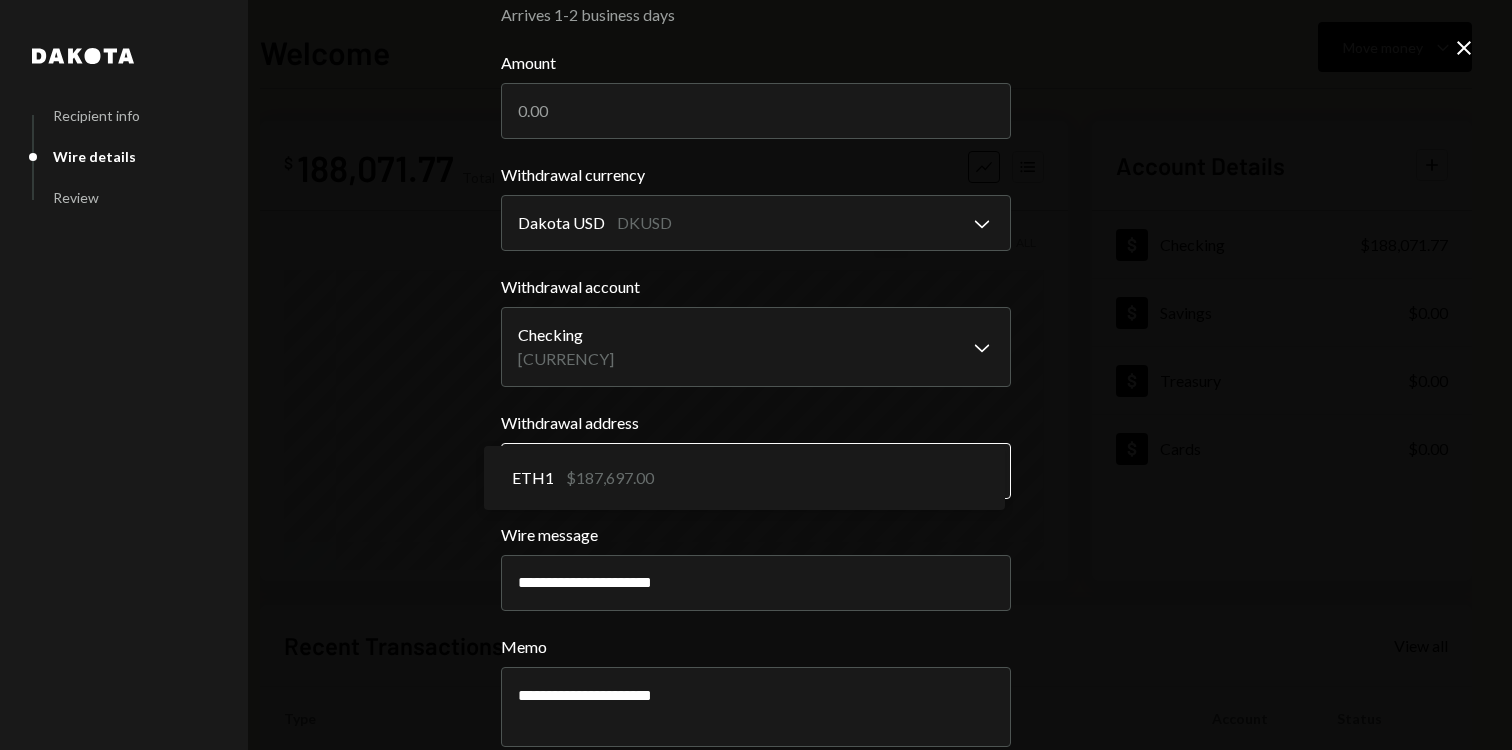 click on "L [LAST] Ventures ... Caret Down Home Home Inbox Inbox Activities Transactions Accounts Accounts Caret Down Checking [CURRENCY] Savings [CURRENCY] Treasury [CURRENCY] Cards [CURRENCY] Dollar Rewards User Recipients Team Team Welcome Move money Caret Down $ [CURRENCY] Total Graph Accounts 1W 1M 3M 1Y ALL Account Details Plus Dollar Checking [CURRENCY] Dollar Savings [CURRENCY] Dollar Treasury [CURRENCY] Dollar Cards [CURRENCY] Recent Transactions View all Type Initiated By Initiated At Account Status Deposit [CURRENCY]  DKUSD 0x[HEX] Copy [MM]/[DD]/[YY] [HH]:[MM] [AM] Checking Completed Stablecoin Conversion [CURRENCY] [MM]/[DD]/[YY] [HH]:[MM] [AM] Checking Completed Bank Payment [CURRENCY] [MM]/[DD]/[YY] [HH]:[MM] [AM] Checking Completed Deposit [CURRENCY]  USDC 0x[HEX] Copy [MM]/[DD]/[YY] [HH]:[MM] [AM] Checking Completed Billing Drawdown Withdrawal [CURRENCY] DKUSD Dakota System [MM]/[DD]/[YY] [HH]:[MM] [AM] Checking Completed /dashboard Create Post Save Idea Create Post Save Idea Create Post Save Idea Create Post Save Idea Create Post Save Idea Create Post Save Idea Create Post Save Idea" at bounding box center (756, 375) 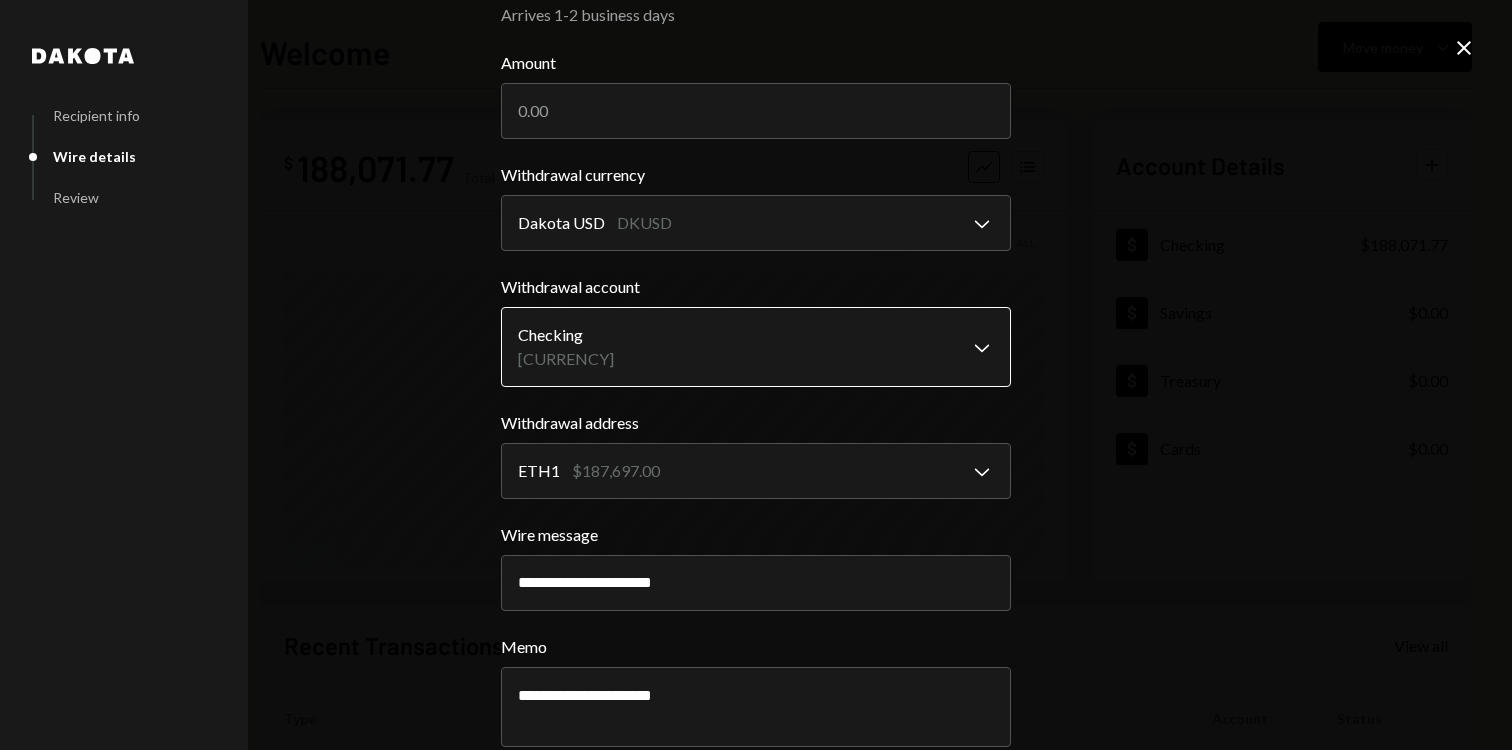 click on "L [LAST] Ventures ... Caret Down Home Home Inbox Inbox Activities Transactions Accounts Accounts Caret Down Checking [CURRENCY] Savings [CURRENCY] Treasury [CURRENCY] Cards [CURRENCY] Dollar Rewards User Recipients Team Team Welcome Move money Caret Down $ [CURRENCY] Total Graph Accounts 1W 1M 3M 1Y ALL Account Details Plus Dollar Checking [CURRENCY] Dollar Savings [CURRENCY] Dollar Treasury [CURRENCY] Dollar Cards [CURRENCY] Recent Transactions View all Type Initiated By Initiated At Account Status Deposit [CURRENCY]  DKUSD 0x[HEX] Copy [MM]/[DD]/[YY] [HH]:[MM] [AM] Checking Completed Stablecoin Conversion [CURRENCY] [MM]/[DD]/[YY] [HH]:[MM] [AM] Checking Completed Bank Payment [CURRENCY] [MM]/[DD]/[YY] [HH]:[MM] [AM] Checking Completed Deposit [CURRENCY]  USDC 0x[HEX] Copy [MM]/[DD]/[YY] [HH]:[MM] [AM] Checking Completed Billing Drawdown Withdrawal [CURRENCY] DKUSD Dakota System [MM]/[DD]/[YY] [HH]:[MM] [AM] Checking Completed /dashboard Create Post Save Idea Create Post Save Idea Create Post Save Idea Create Post Save Idea Create Post Save Idea Create Post Save Idea Create Post Save Idea" at bounding box center [756, 375] 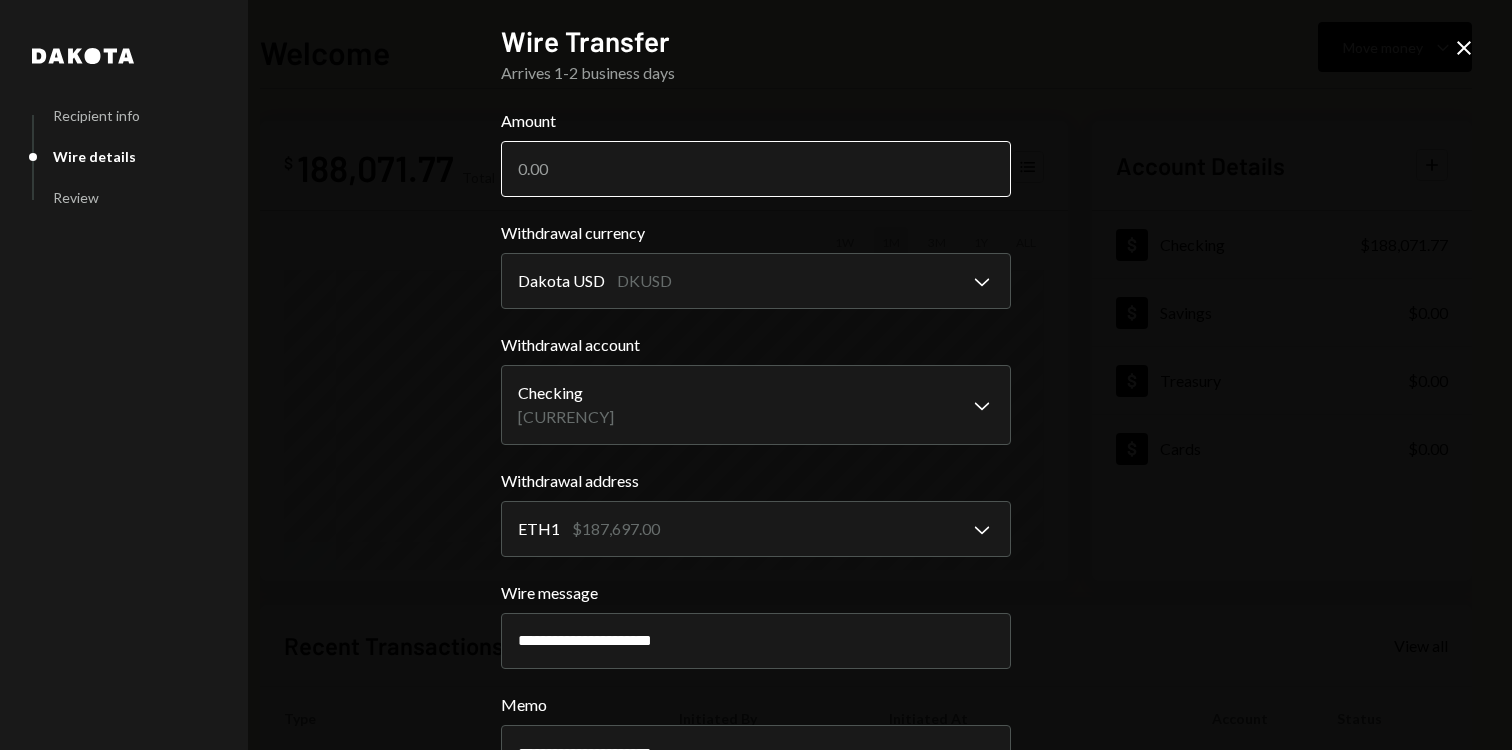click on "Amount" at bounding box center (756, 169) 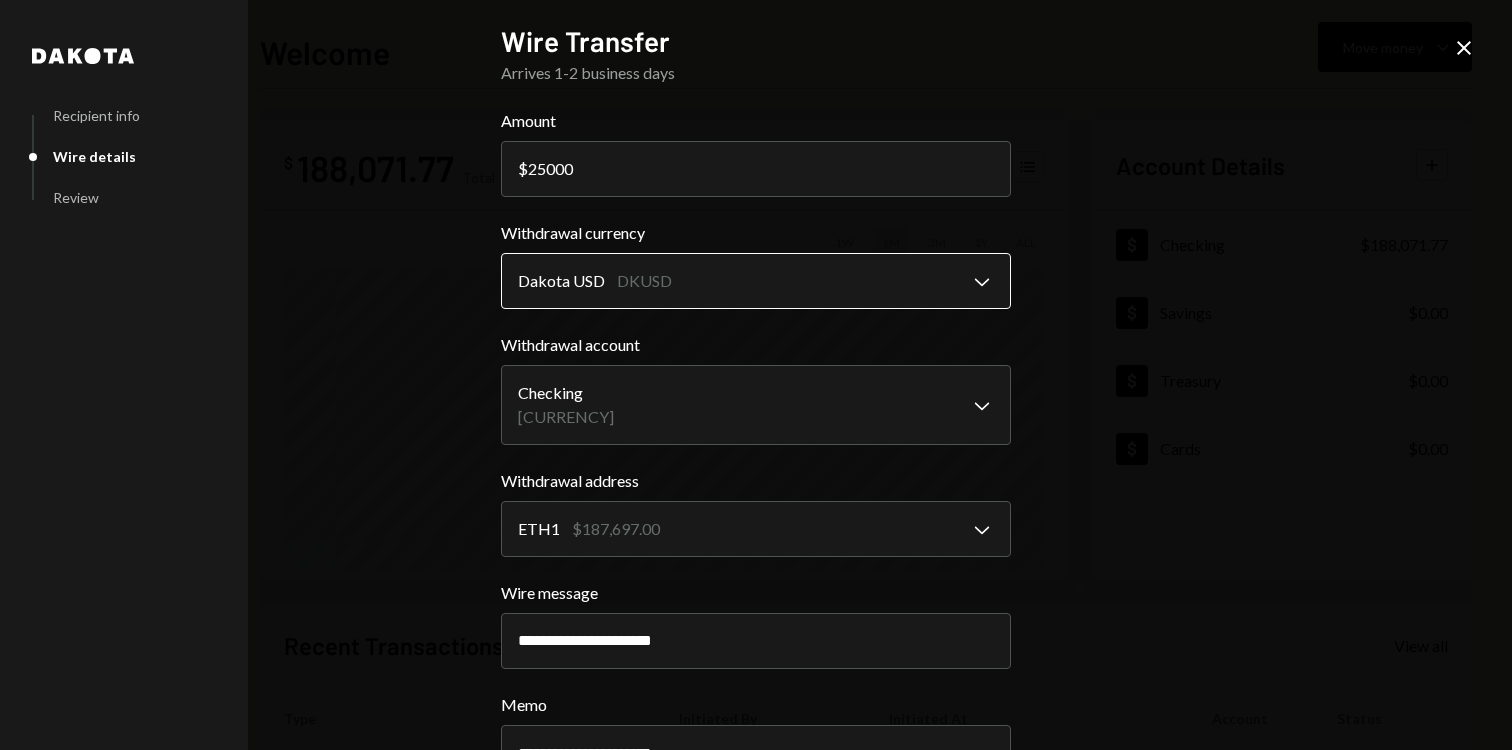 type on "25000" 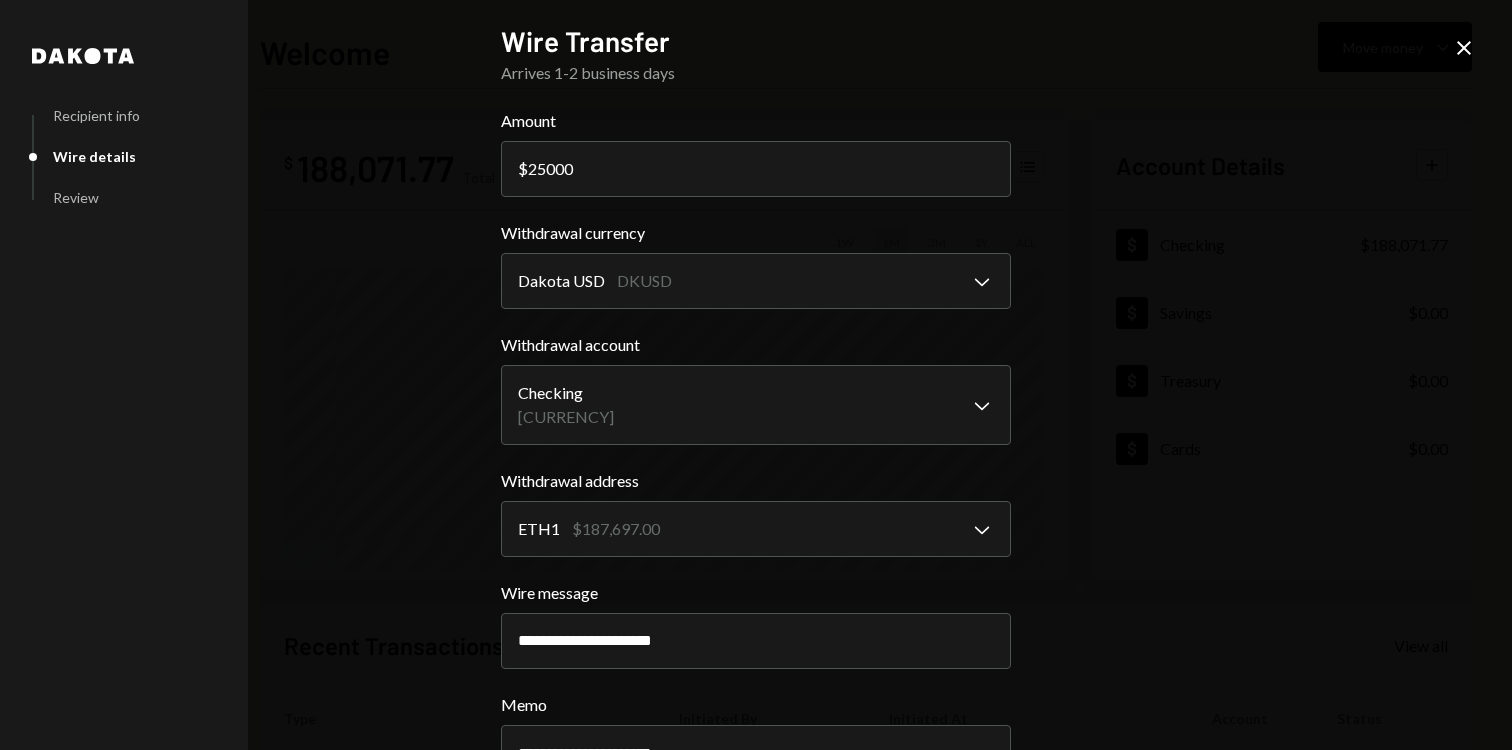 click on "**********" at bounding box center [756, 375] 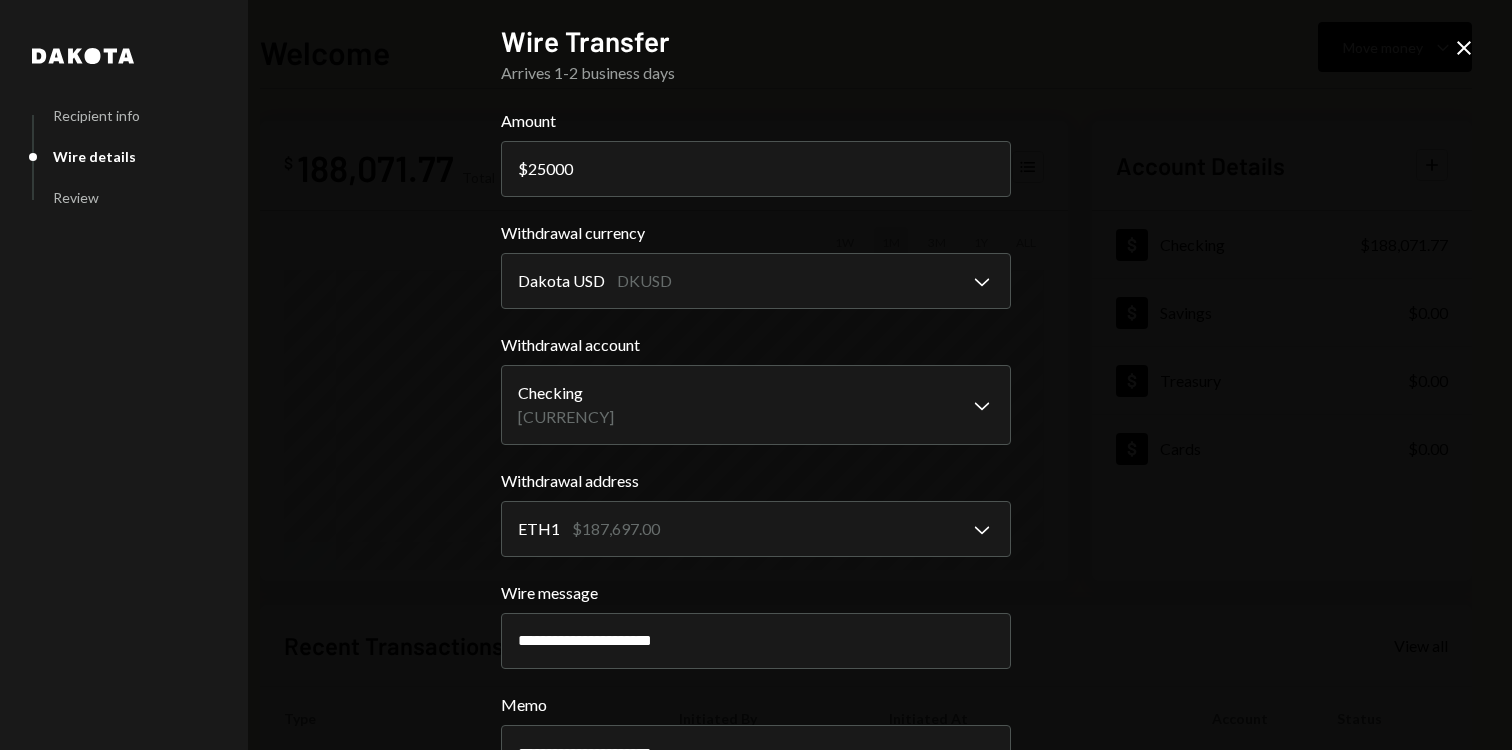 scroll, scrollTop: 157, scrollLeft: 0, axis: vertical 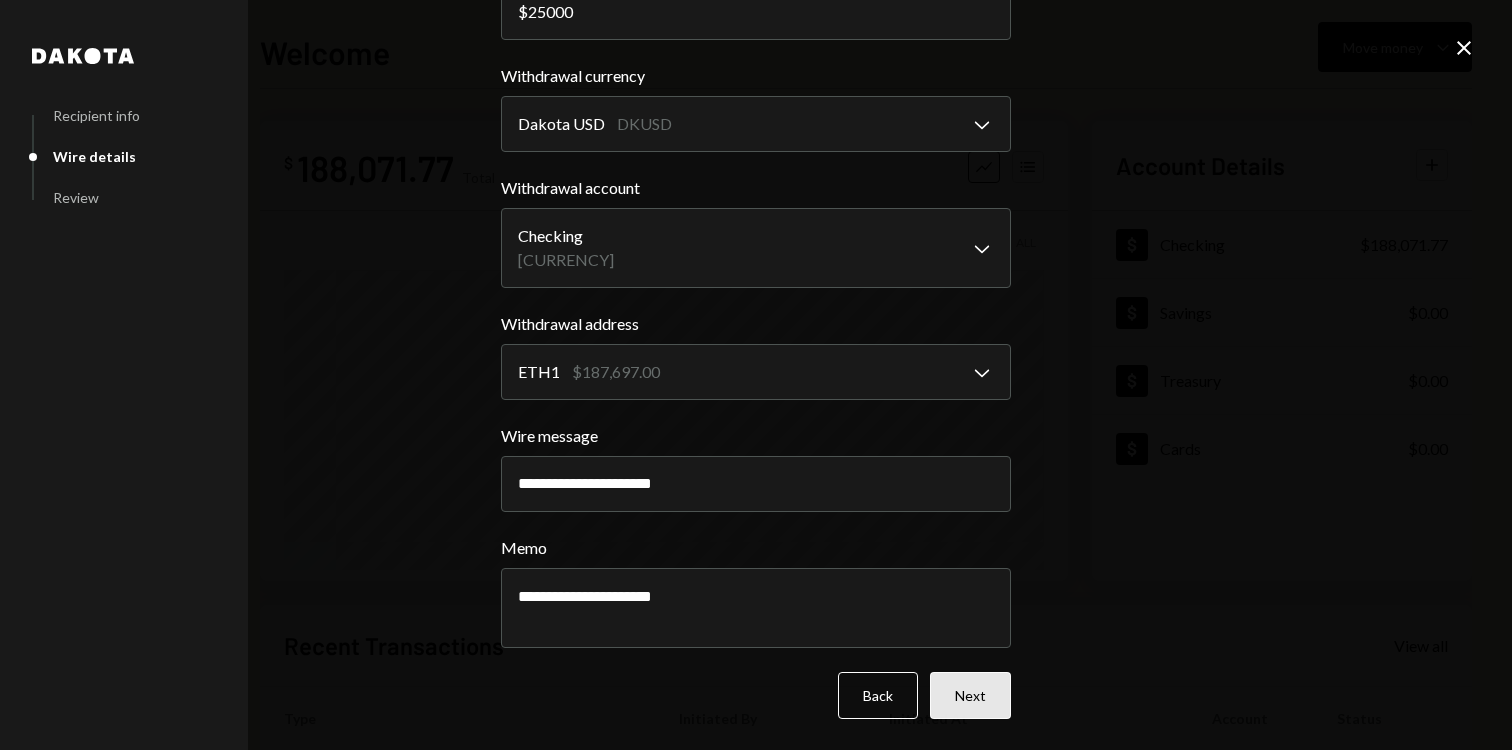 click on "Next" at bounding box center (970, 695) 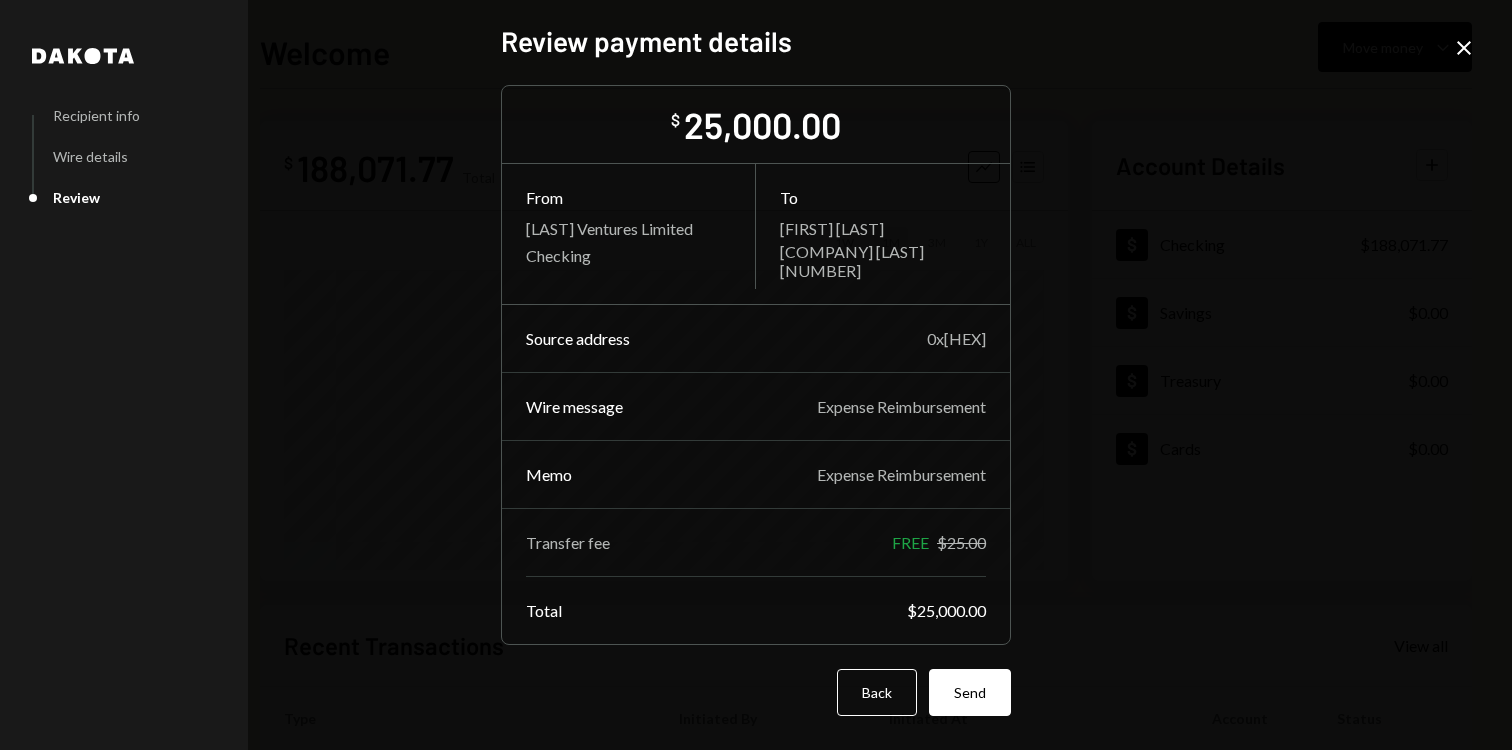 scroll, scrollTop: 0, scrollLeft: 0, axis: both 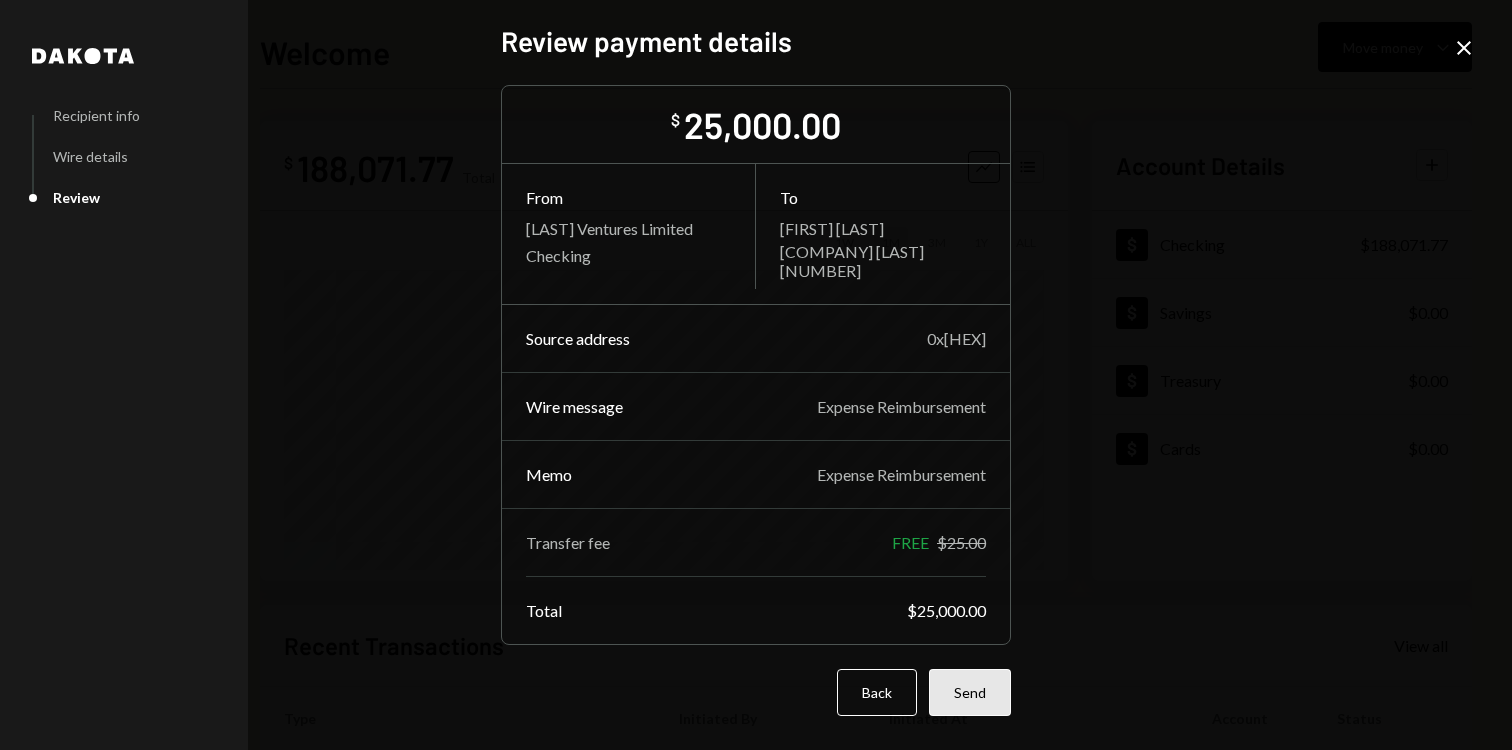 click on "Send" at bounding box center (970, 692) 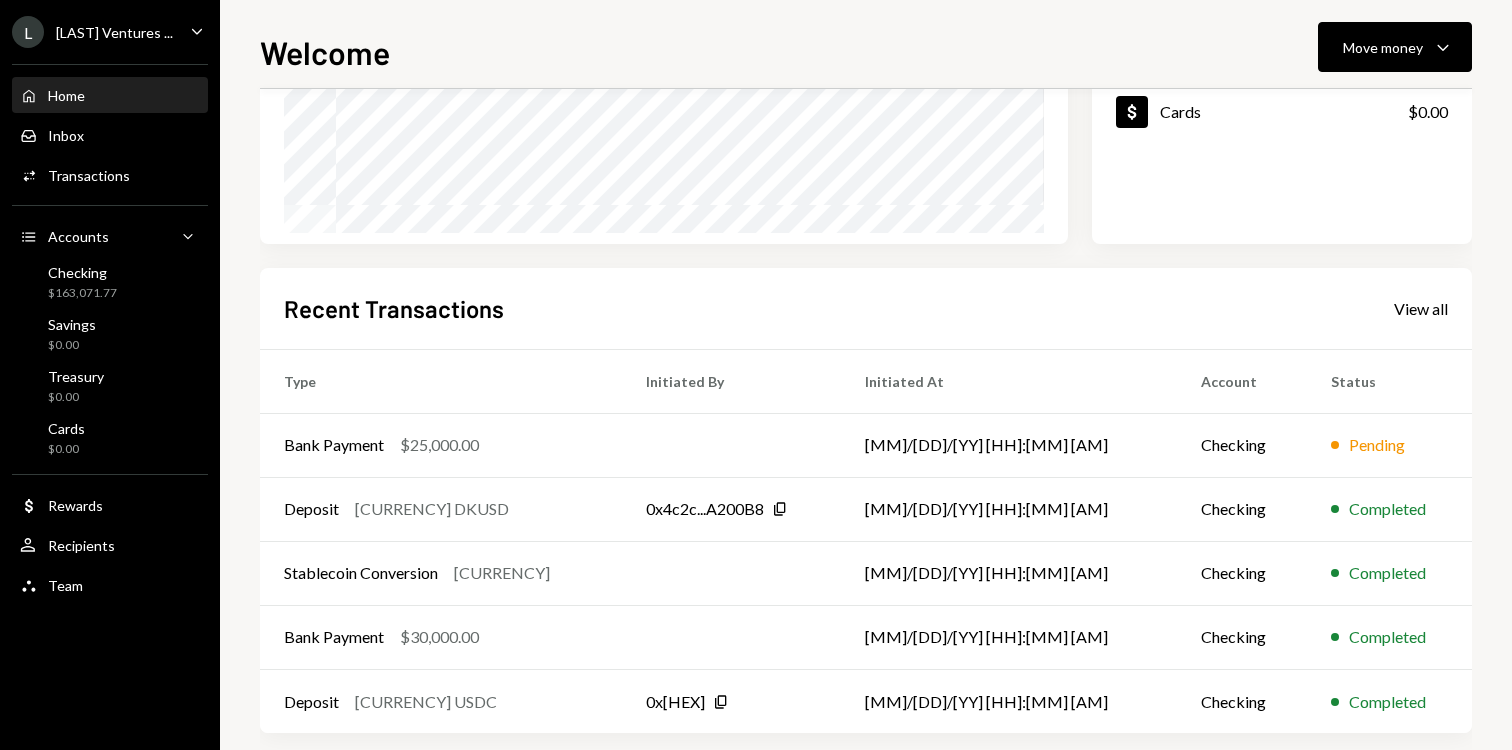 scroll, scrollTop: 360, scrollLeft: 0, axis: vertical 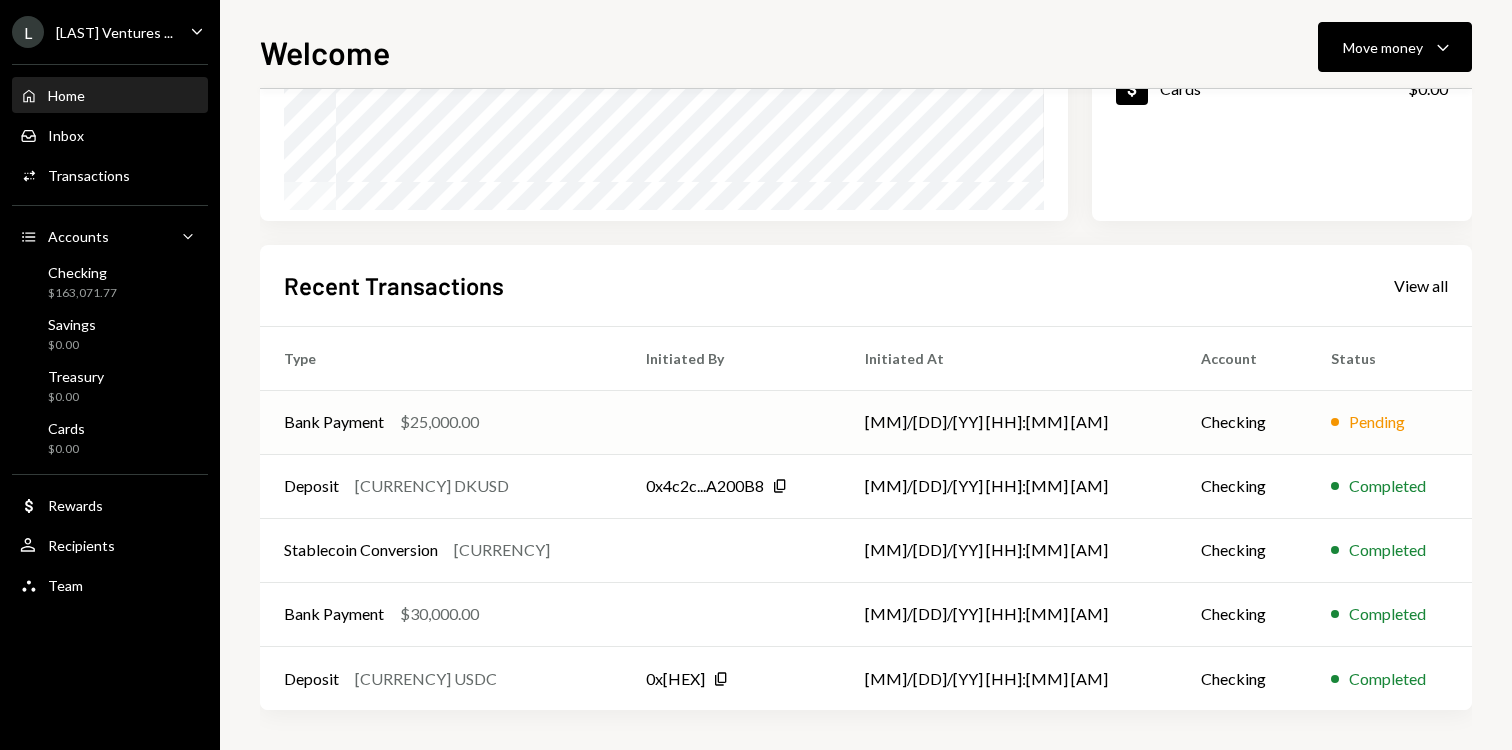 click at bounding box center (731, 422) 